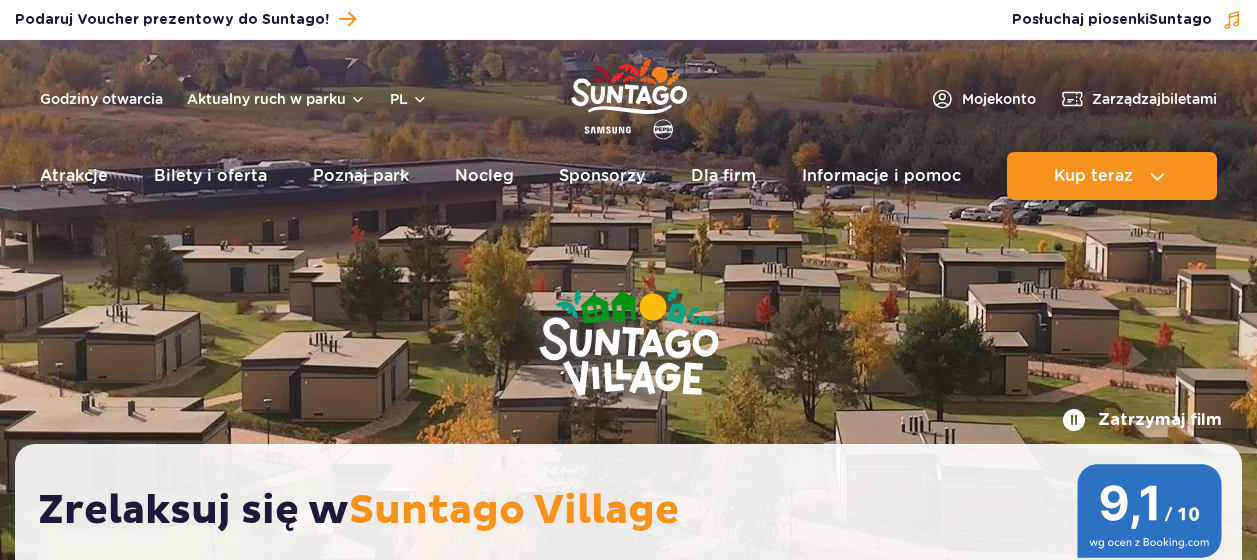 scroll, scrollTop: 0, scrollLeft: 0, axis: both 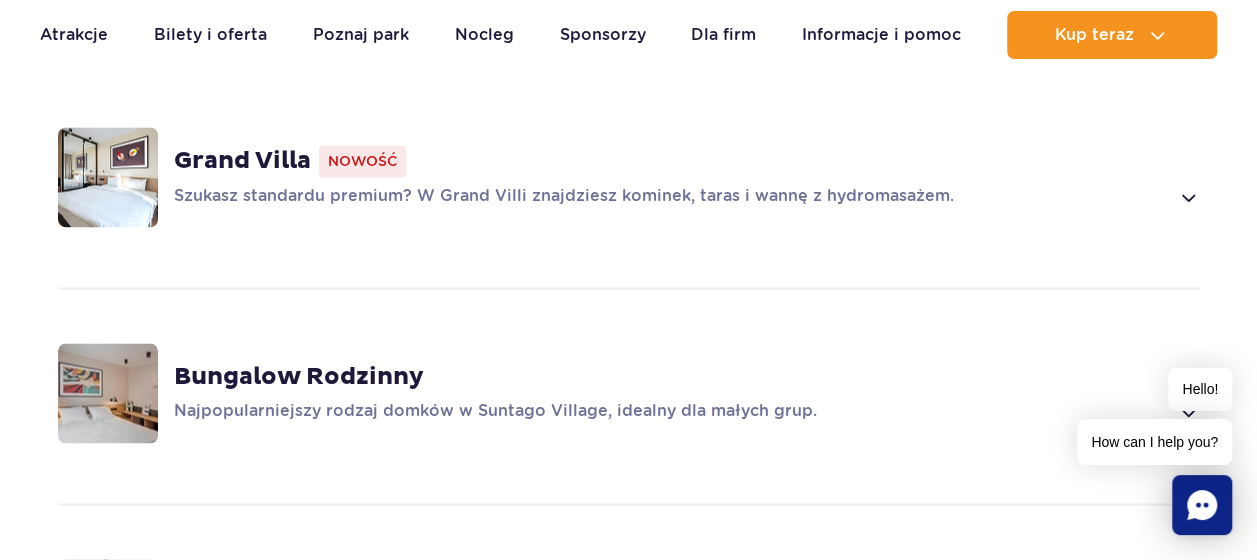 click at bounding box center (1187, 197) 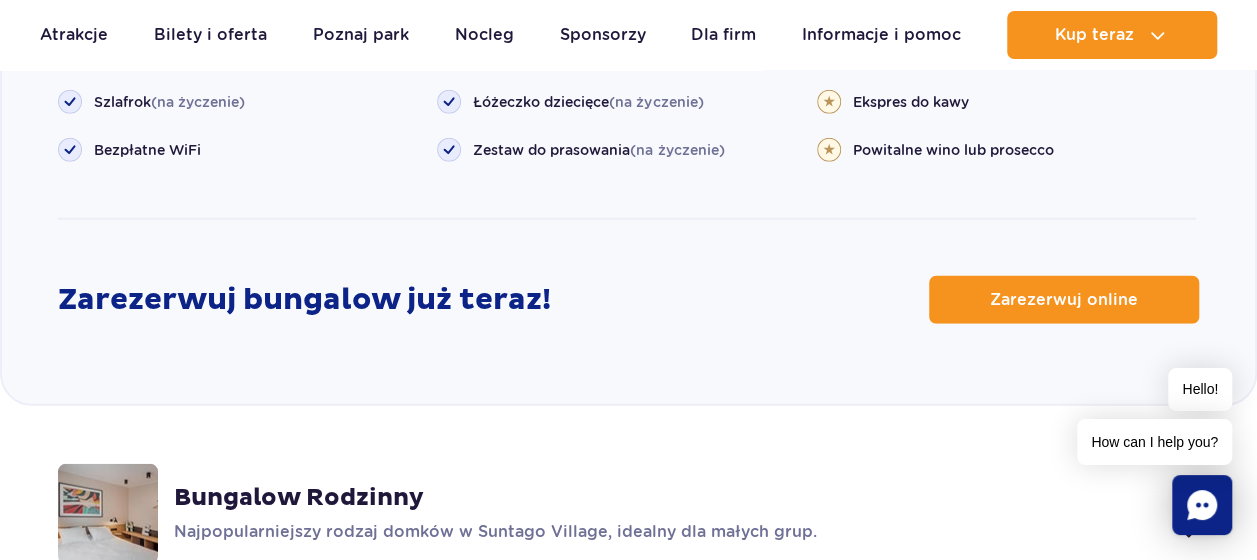 scroll, scrollTop: 2526, scrollLeft: 0, axis: vertical 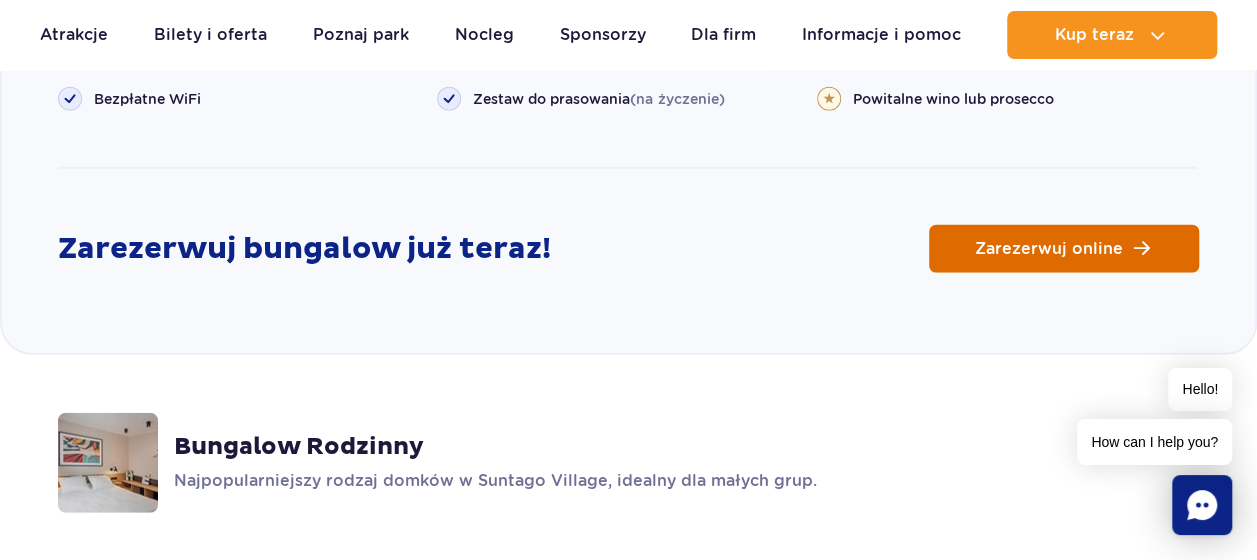 click on "Zarezerwuj online" at bounding box center (1049, 249) 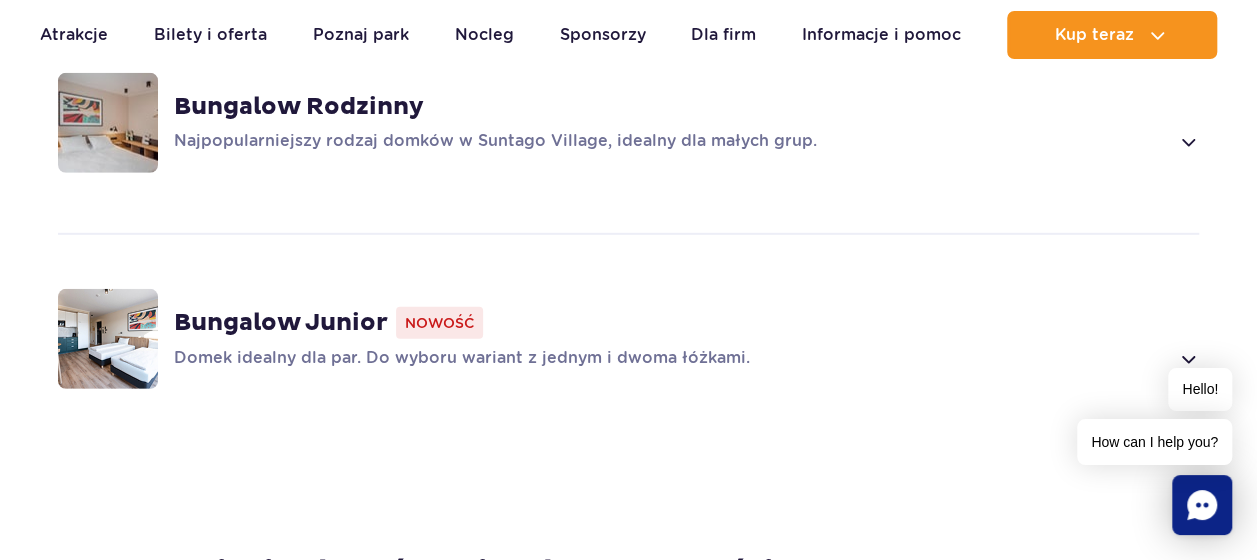 scroll, scrollTop: 2841, scrollLeft: 0, axis: vertical 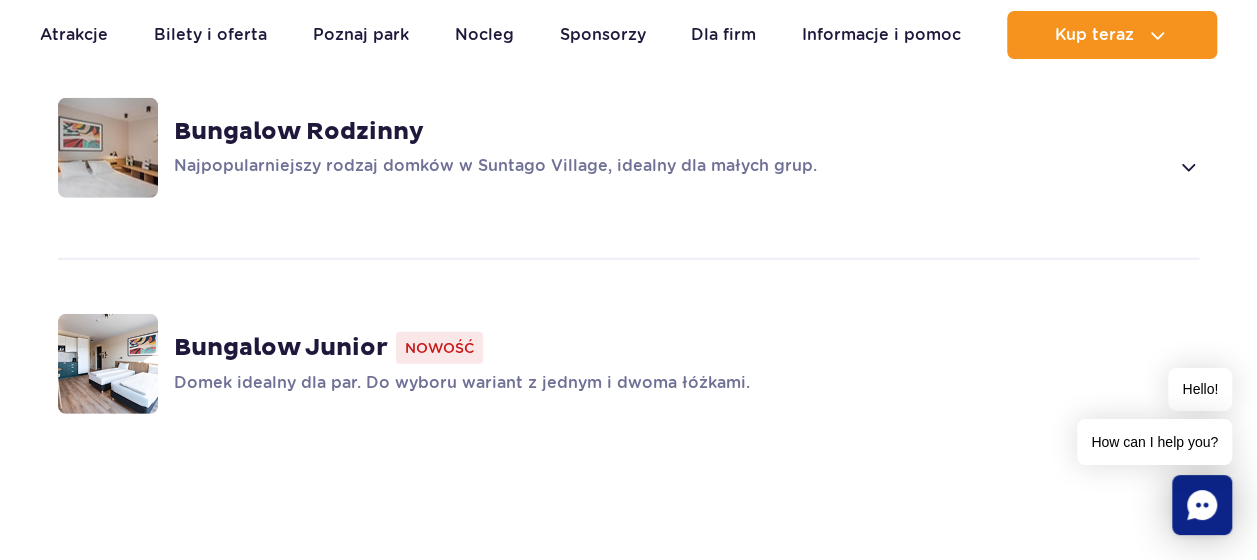 click at bounding box center [108, 148] 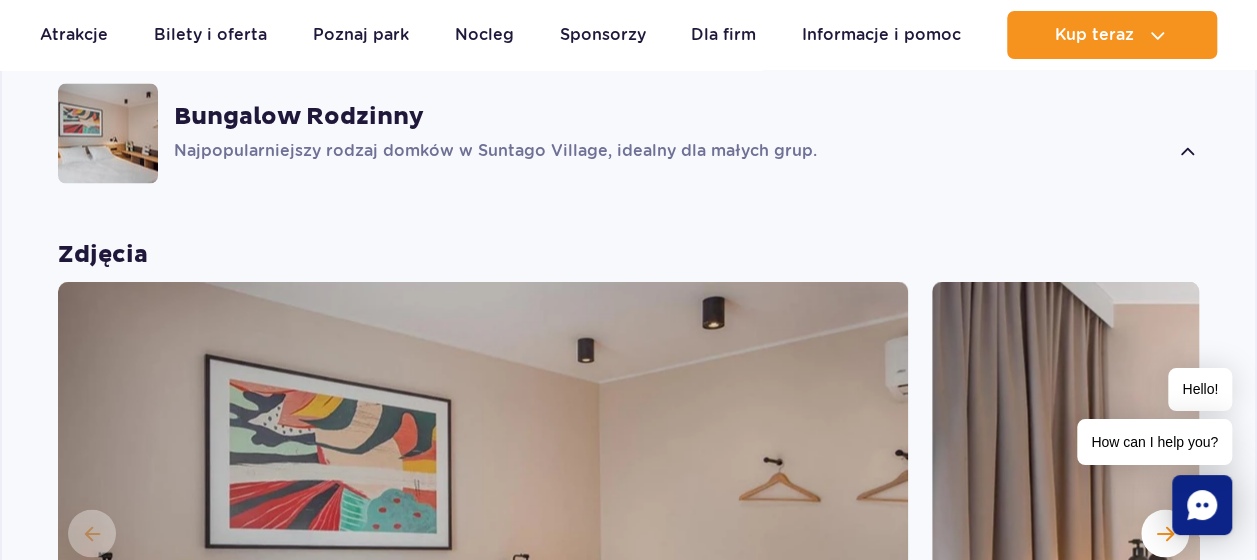scroll, scrollTop: 1616, scrollLeft: 0, axis: vertical 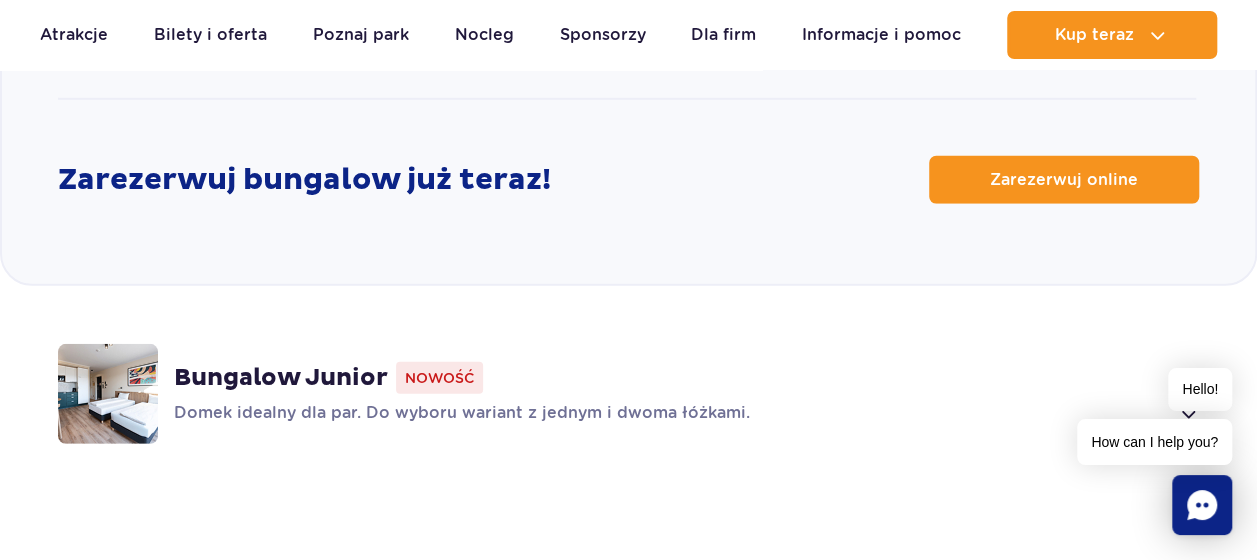 click on "Bungalow Rodzinny
Najpopularniejszy rodzaj domków w Suntago Village, idealny dla małych grup.
Zdjęcia" at bounding box center [628, -361] 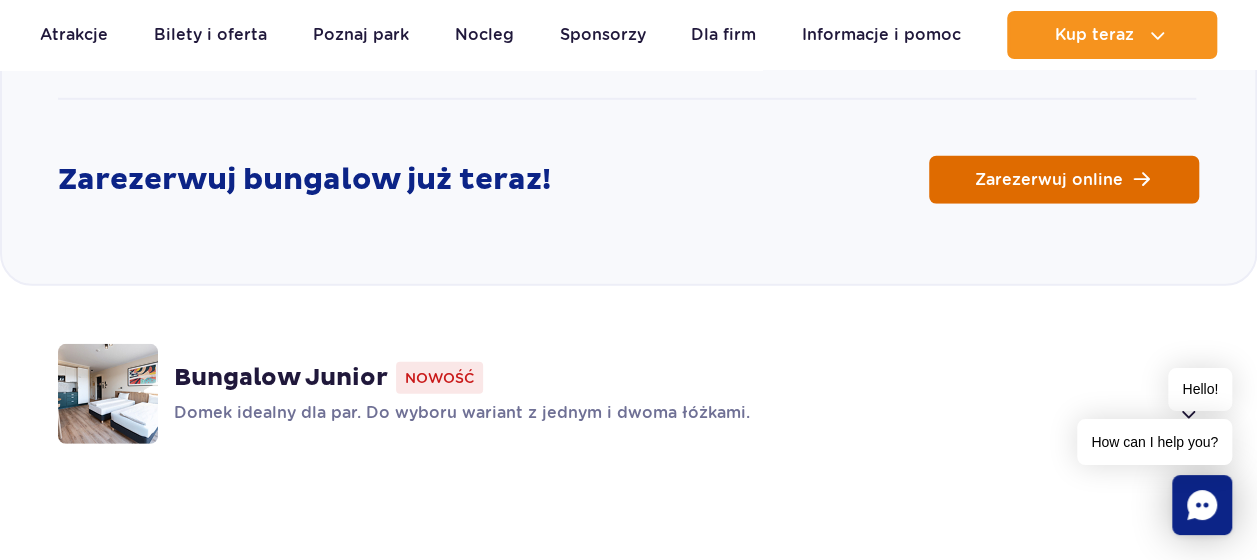 click on "Zarezerwuj online" at bounding box center (1049, 180) 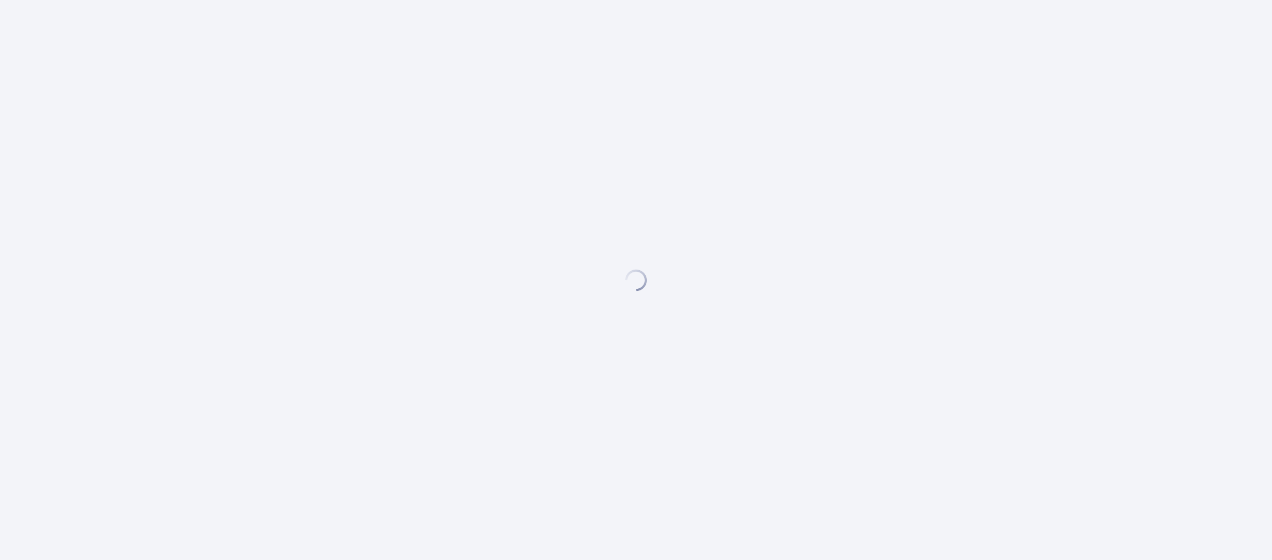 scroll, scrollTop: 0, scrollLeft: 0, axis: both 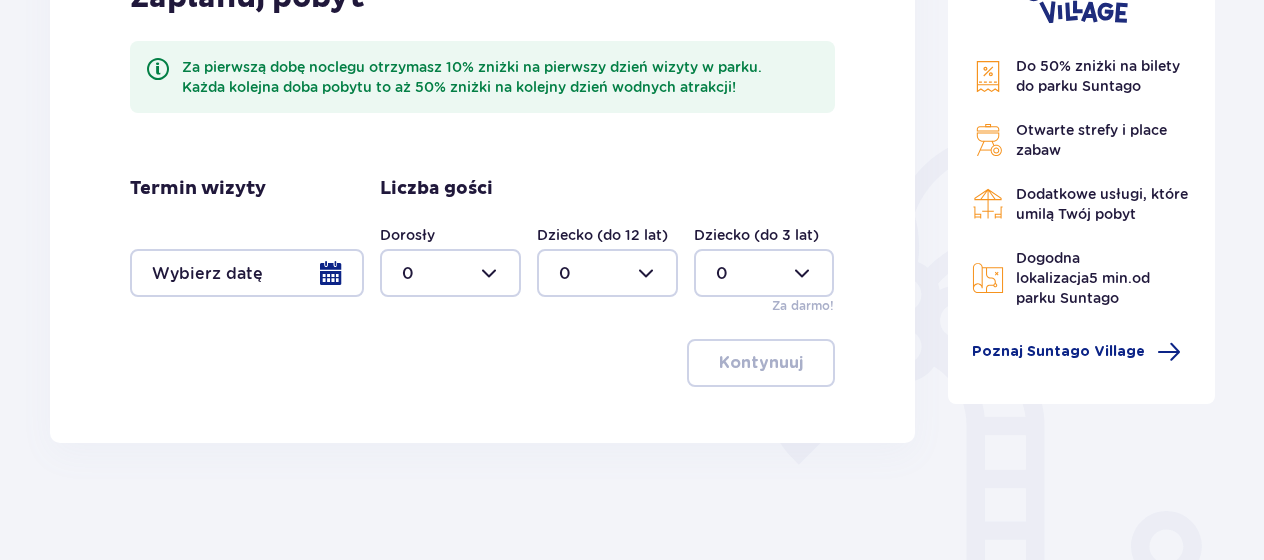 click at bounding box center [247, 273] 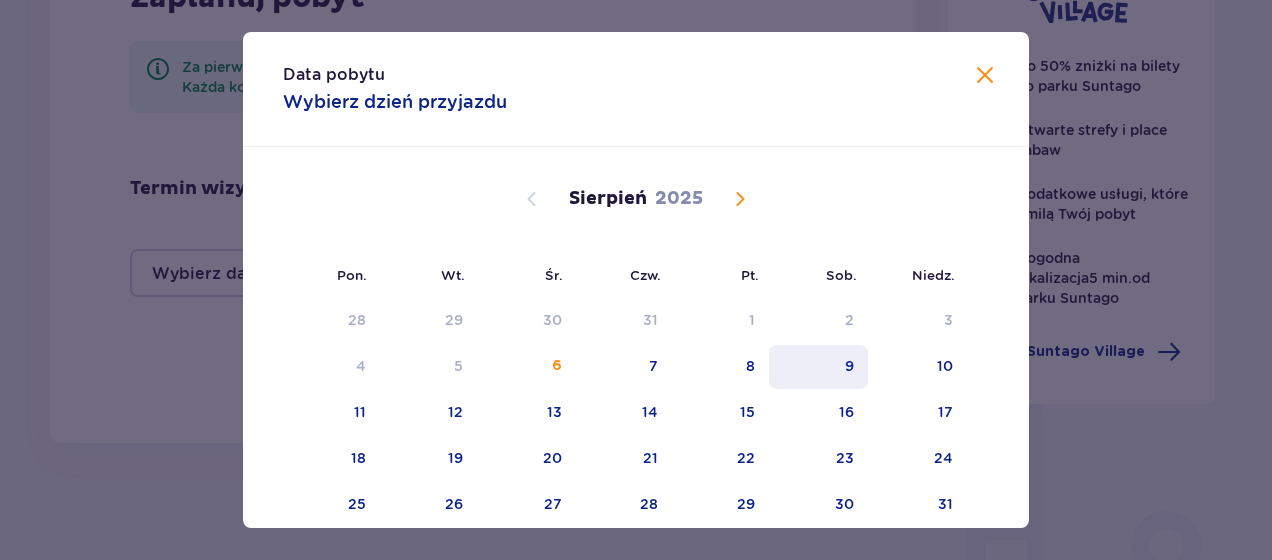 click on "9" at bounding box center (818, 367) 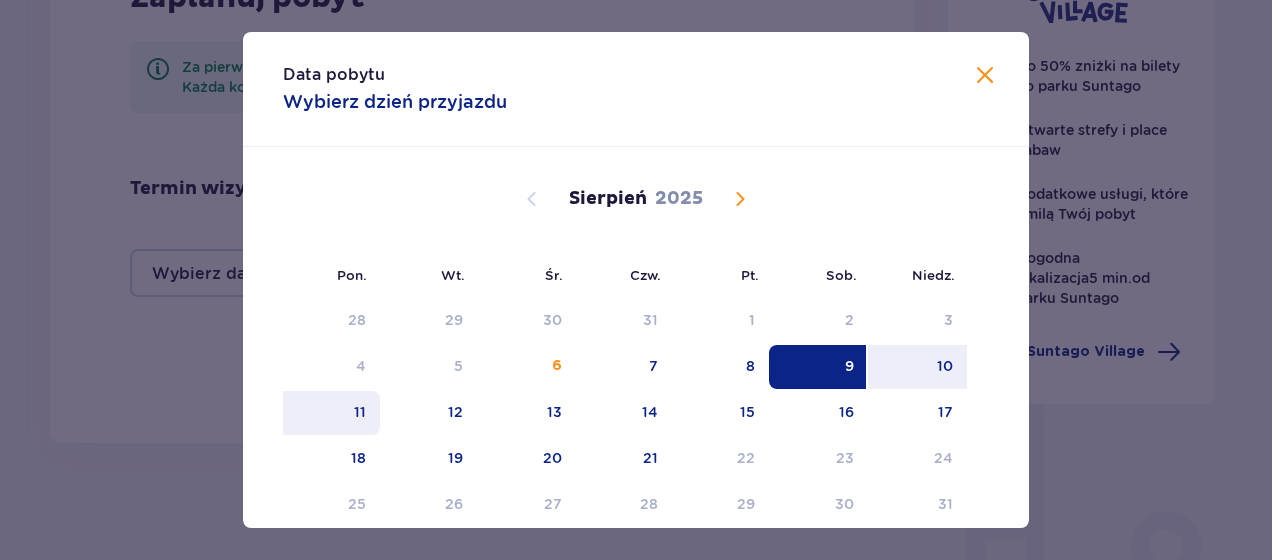 click on "11" at bounding box center [360, 412] 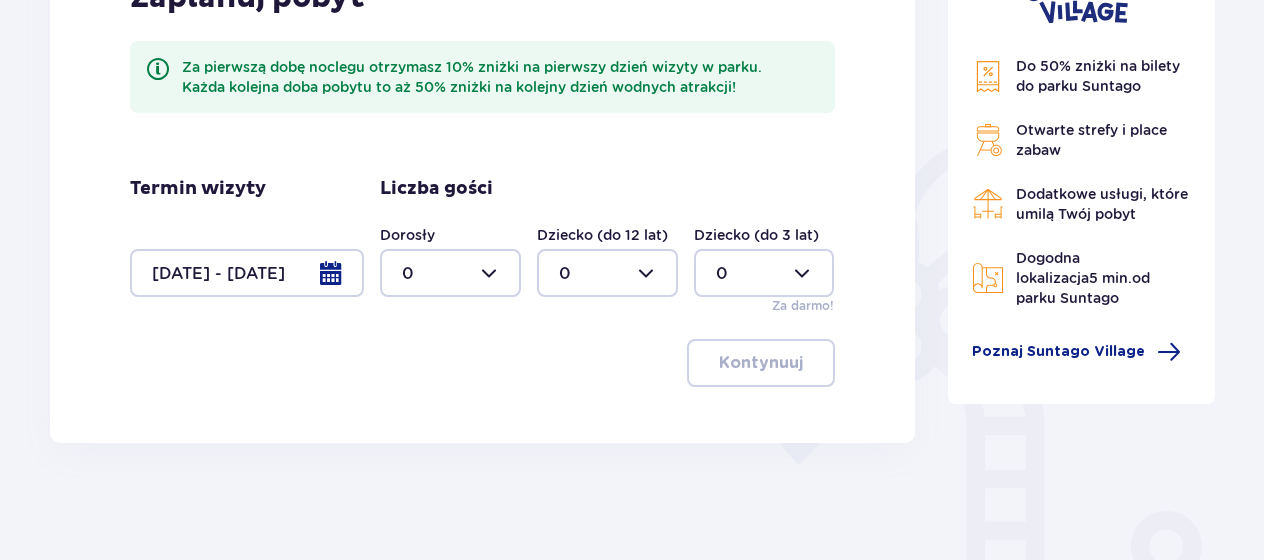 click at bounding box center [450, 273] 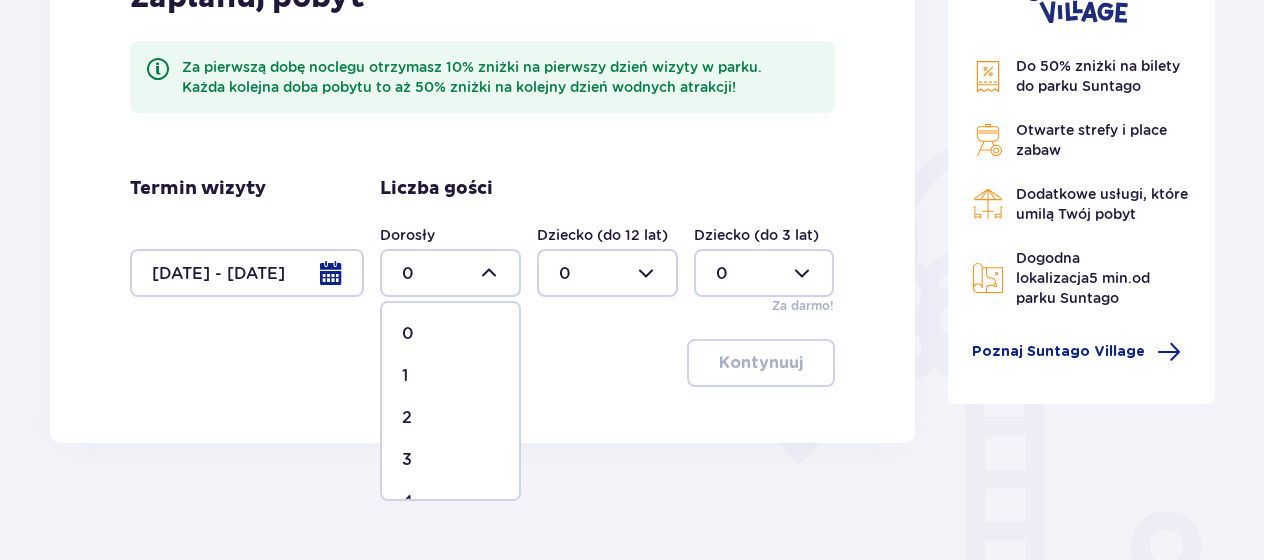 click on "2" at bounding box center (450, 418) 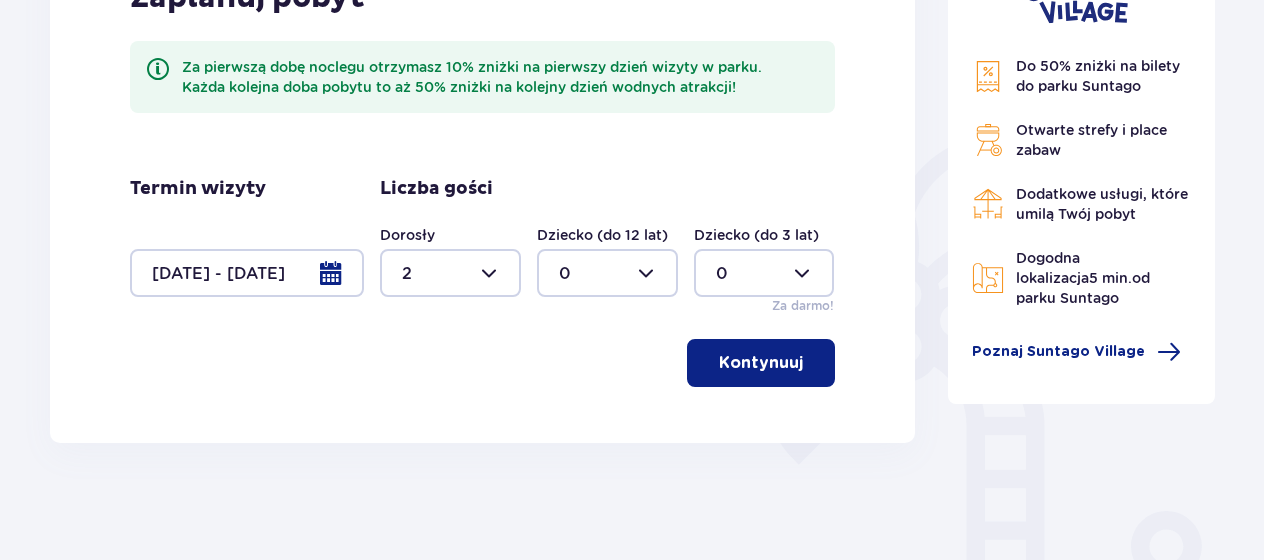 click at bounding box center [607, 273] 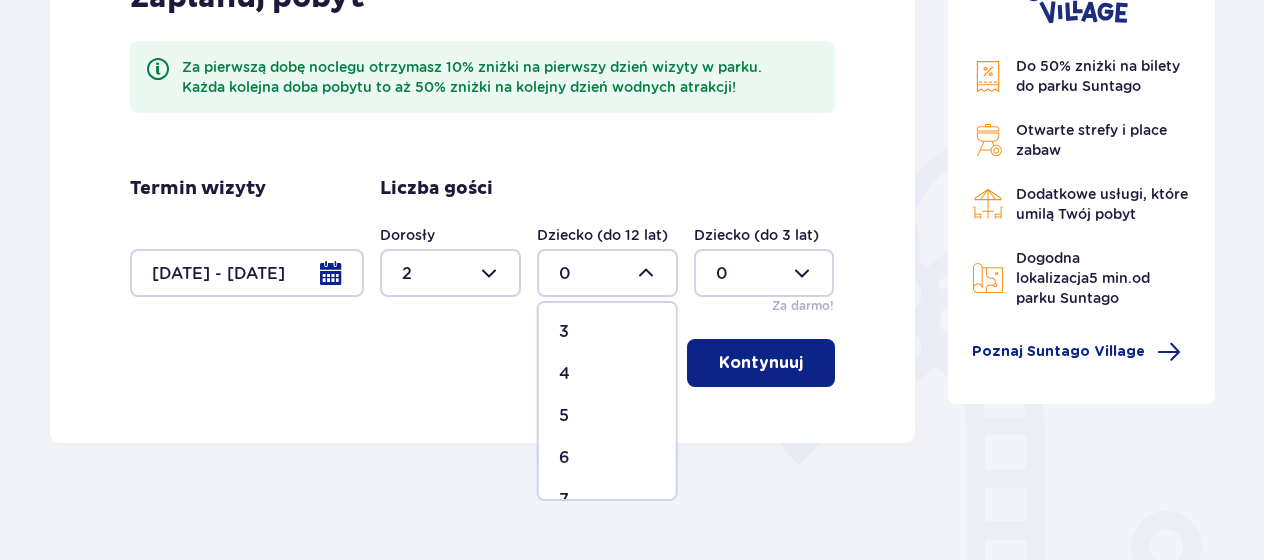 scroll, scrollTop: 136, scrollLeft: 0, axis: vertical 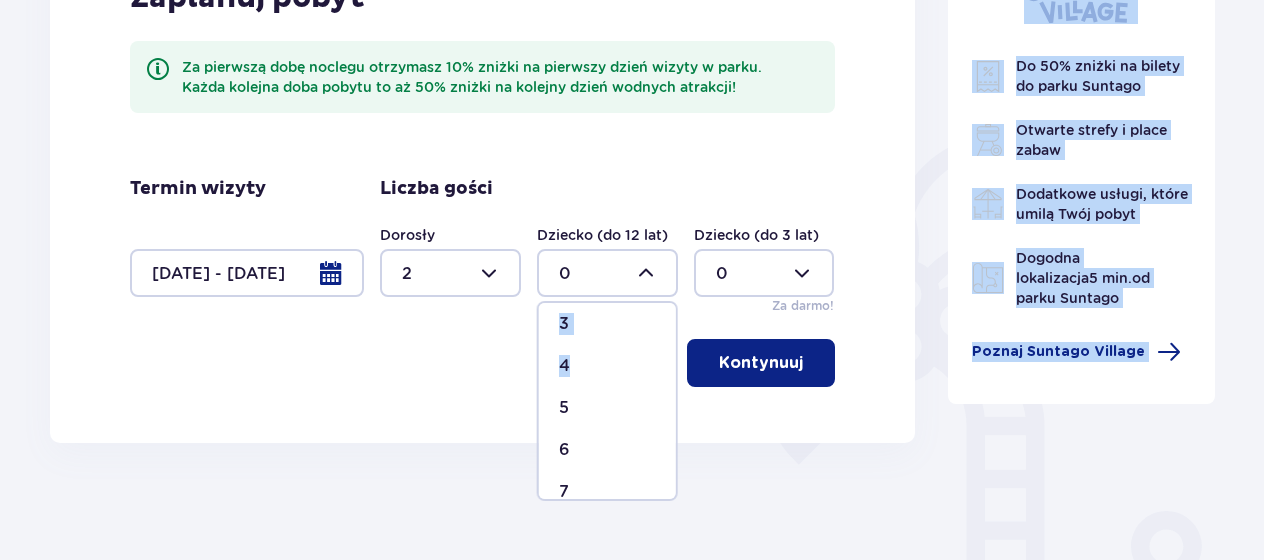 drag, startPoint x: 668, startPoint y: 370, endPoint x: 678, endPoint y: 340, distance: 31.622776 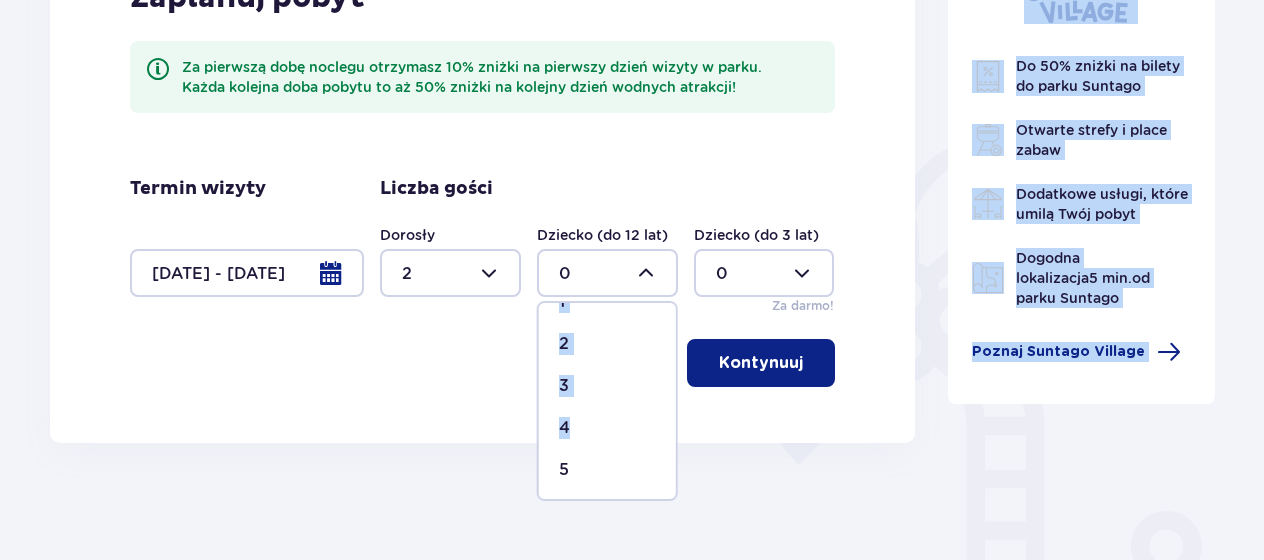 scroll, scrollTop: 69, scrollLeft: 0, axis: vertical 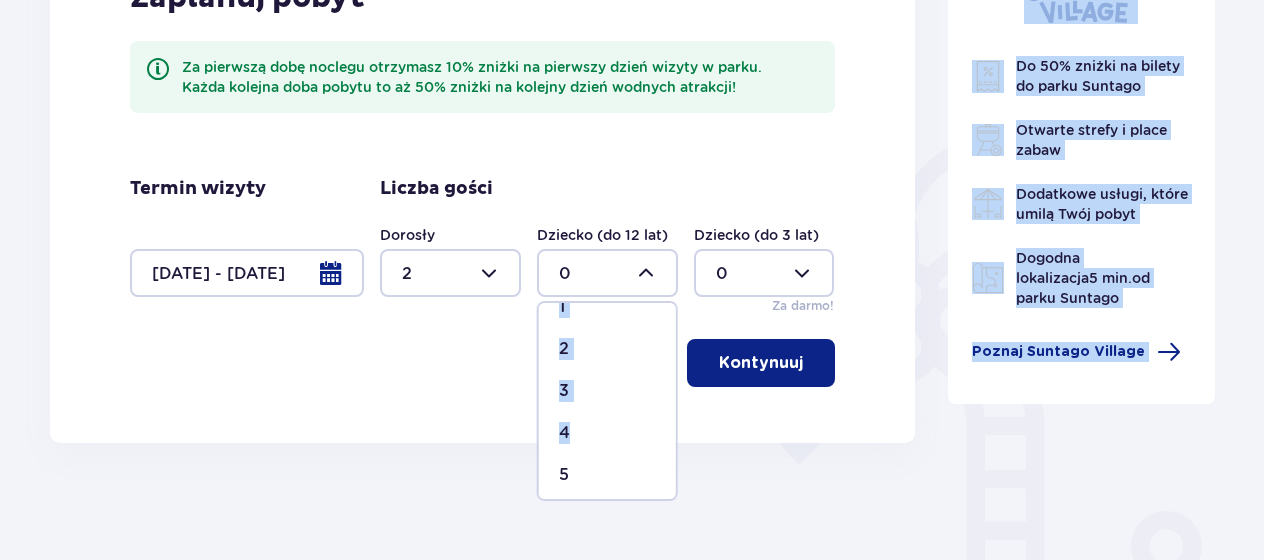 click on "2" at bounding box center (607, 349) 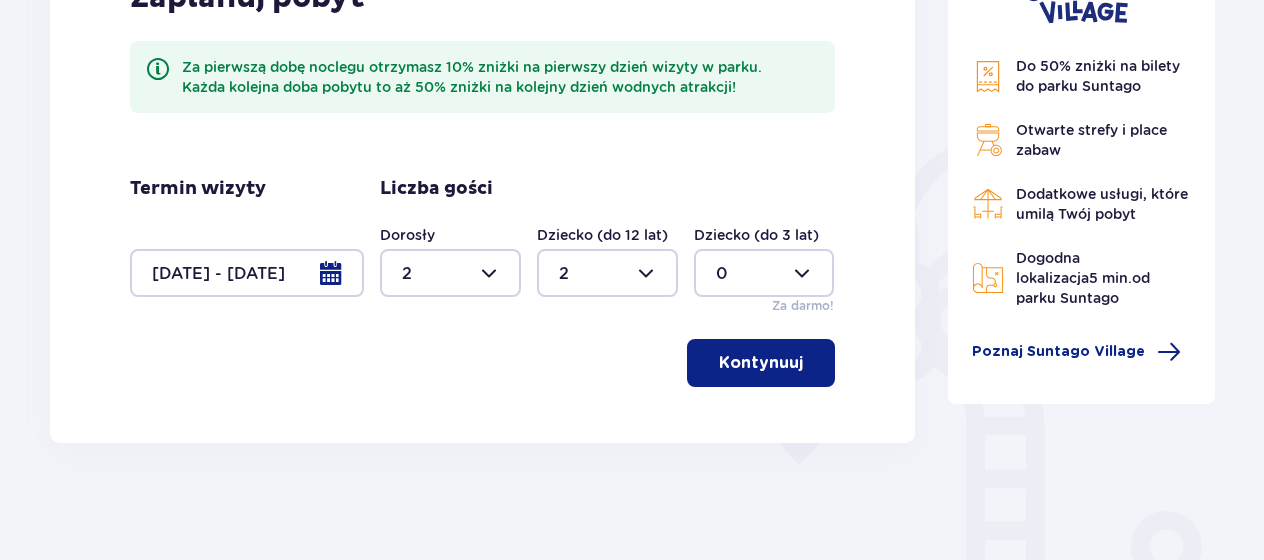 click at bounding box center (450, 273) 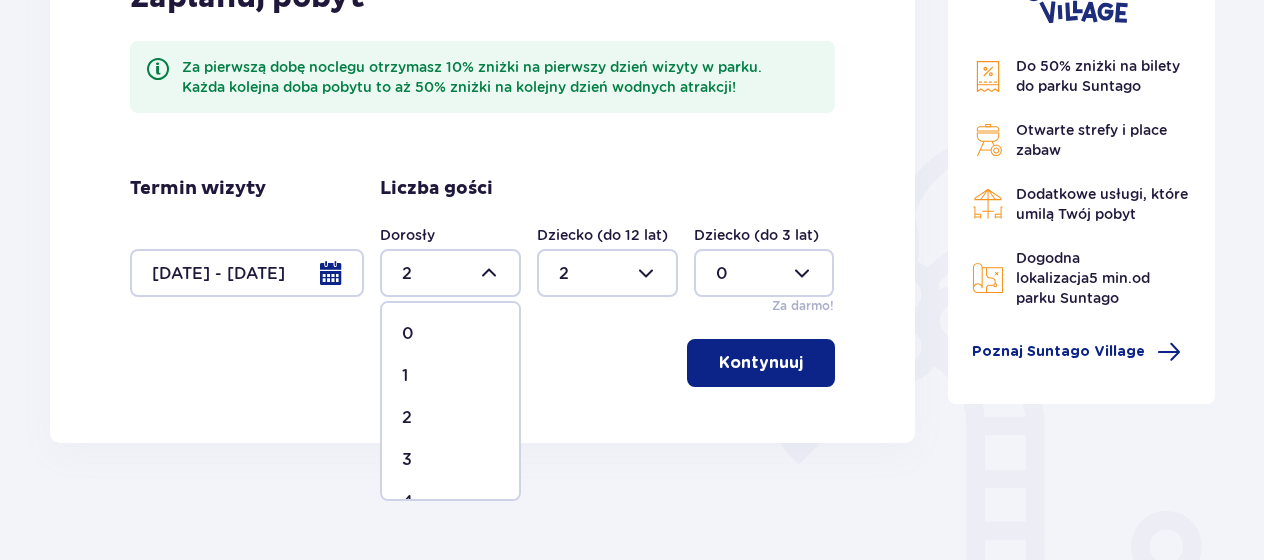 click on "3" at bounding box center [450, 460] 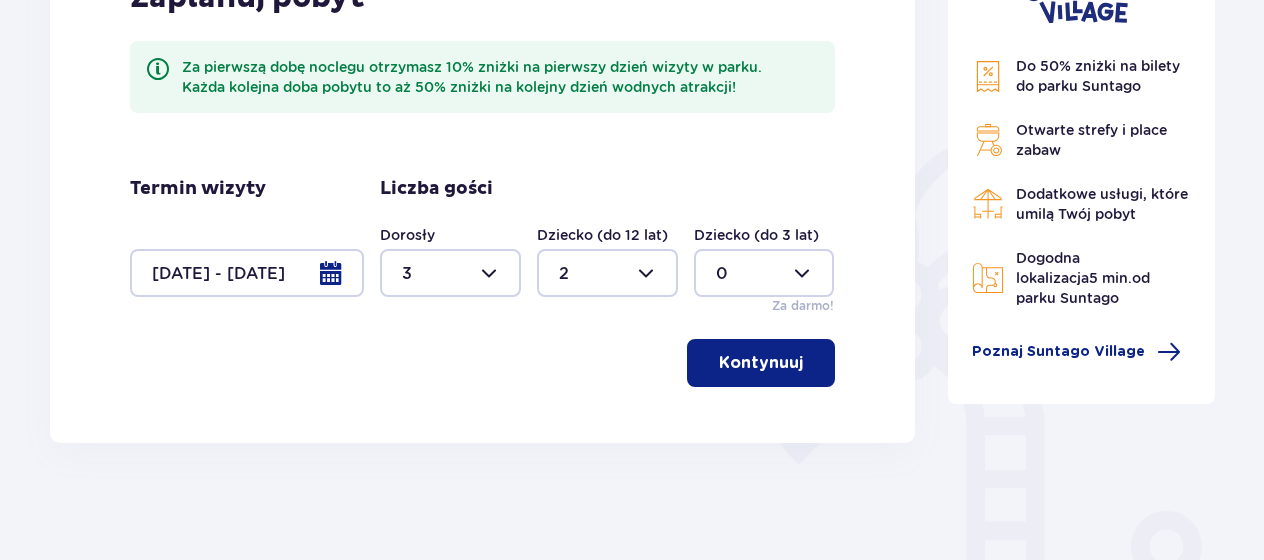 click on "Kontynuuj" at bounding box center (761, 363) 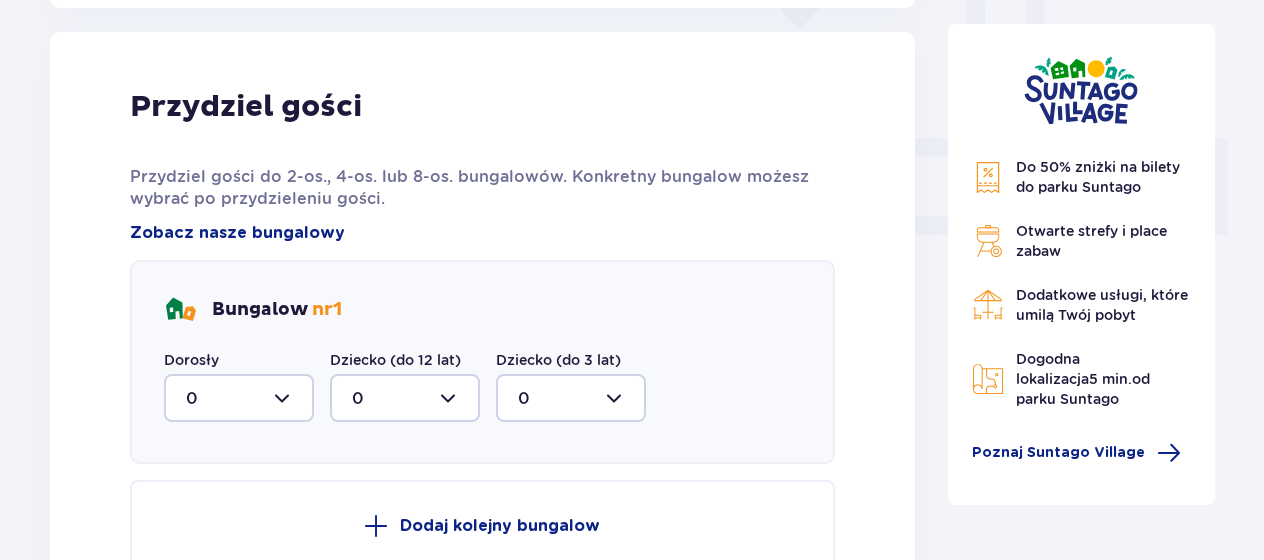 scroll, scrollTop: 806, scrollLeft: 0, axis: vertical 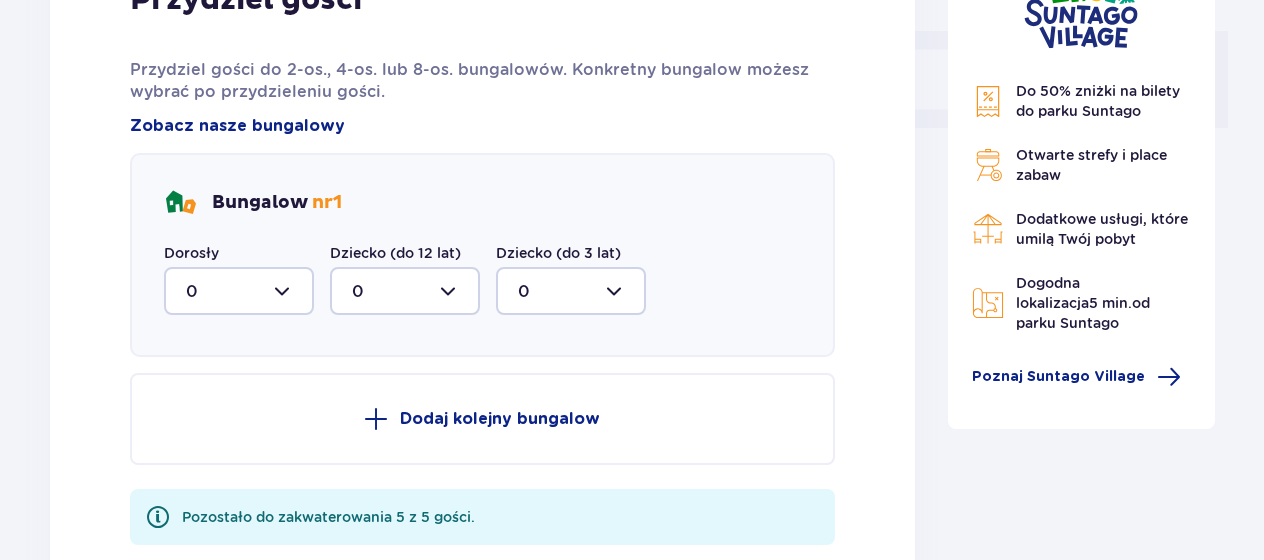click at bounding box center (239, 291) 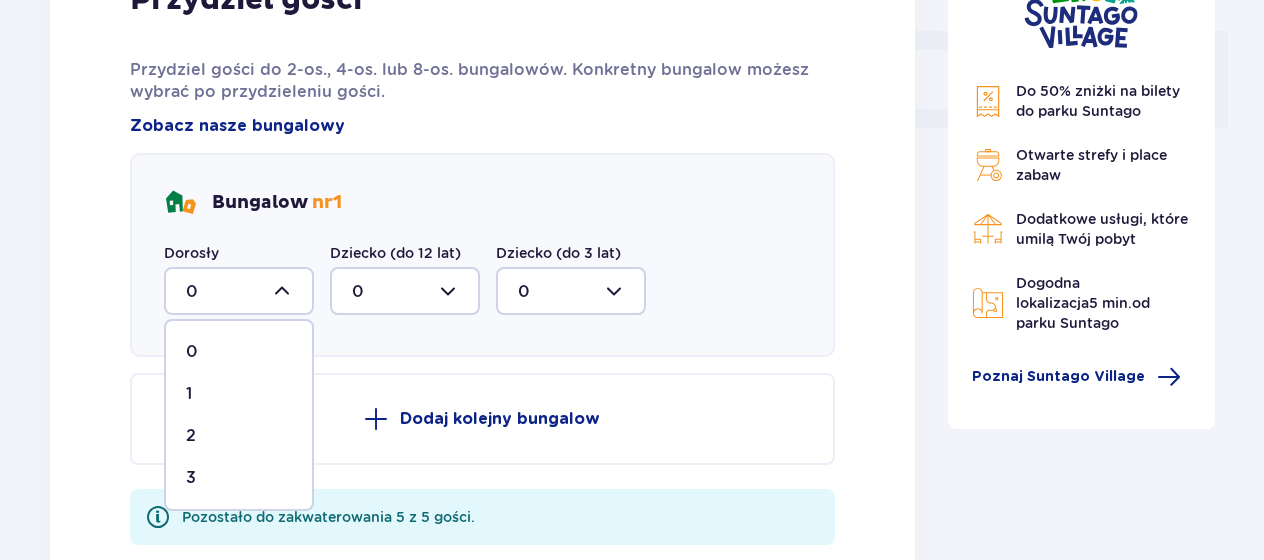 click on "2" at bounding box center (239, 436) 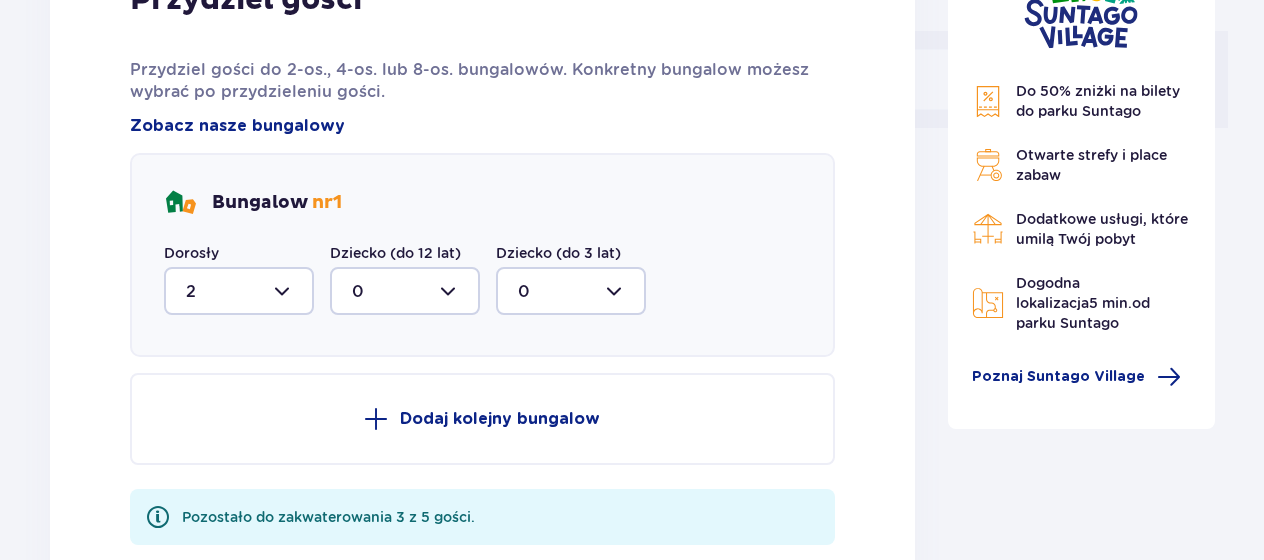 click at bounding box center [239, 291] 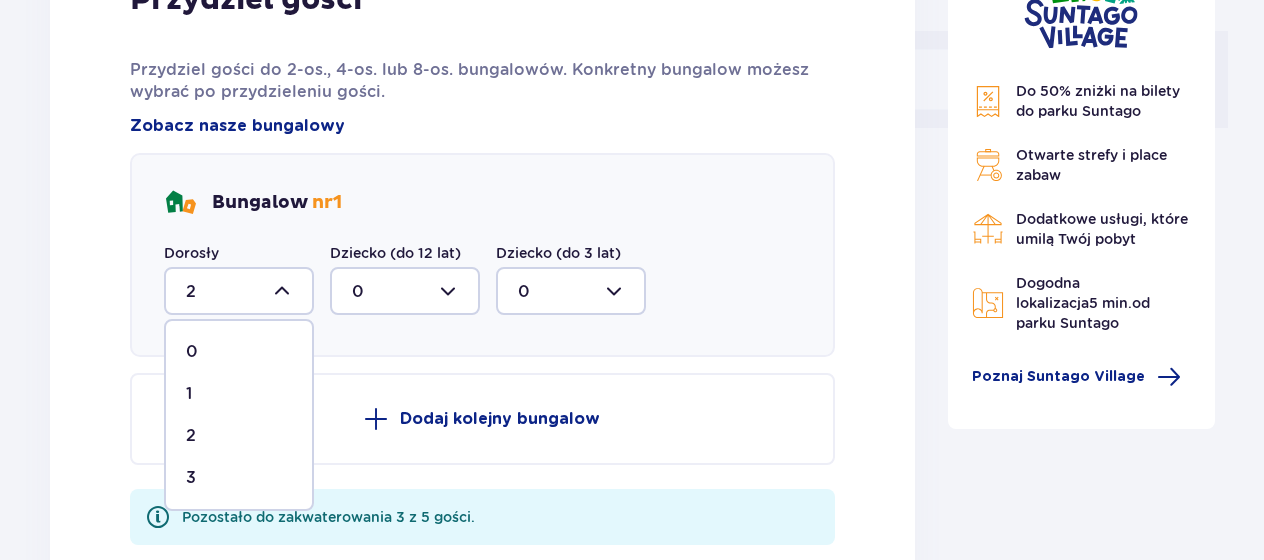 click on "3" at bounding box center [239, 478] 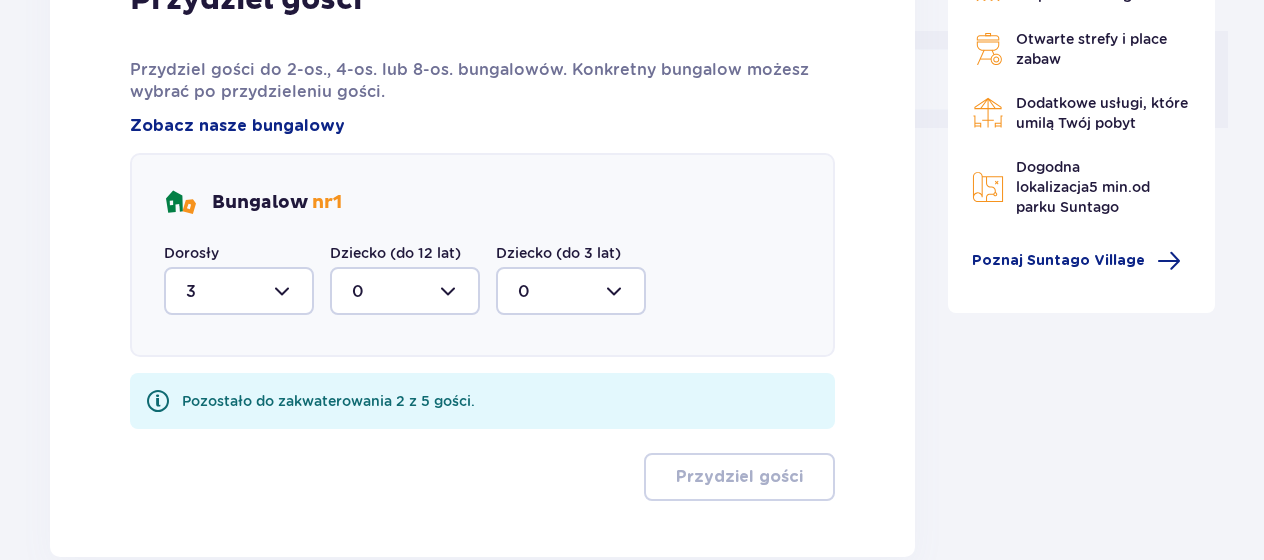 click at bounding box center [405, 291] 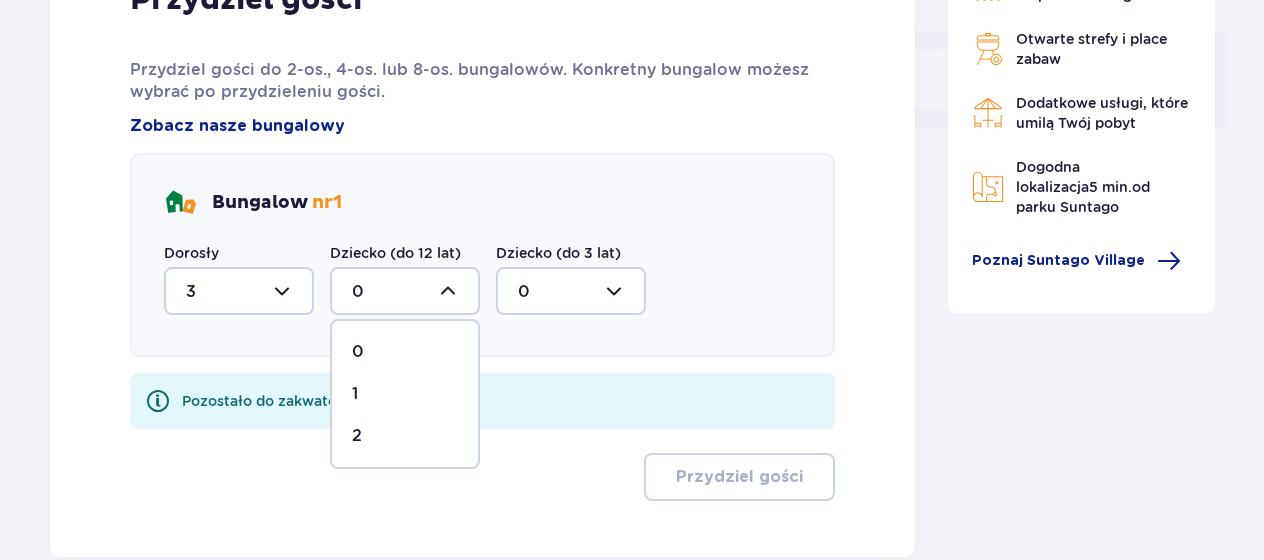 click on "2" at bounding box center (405, 436) 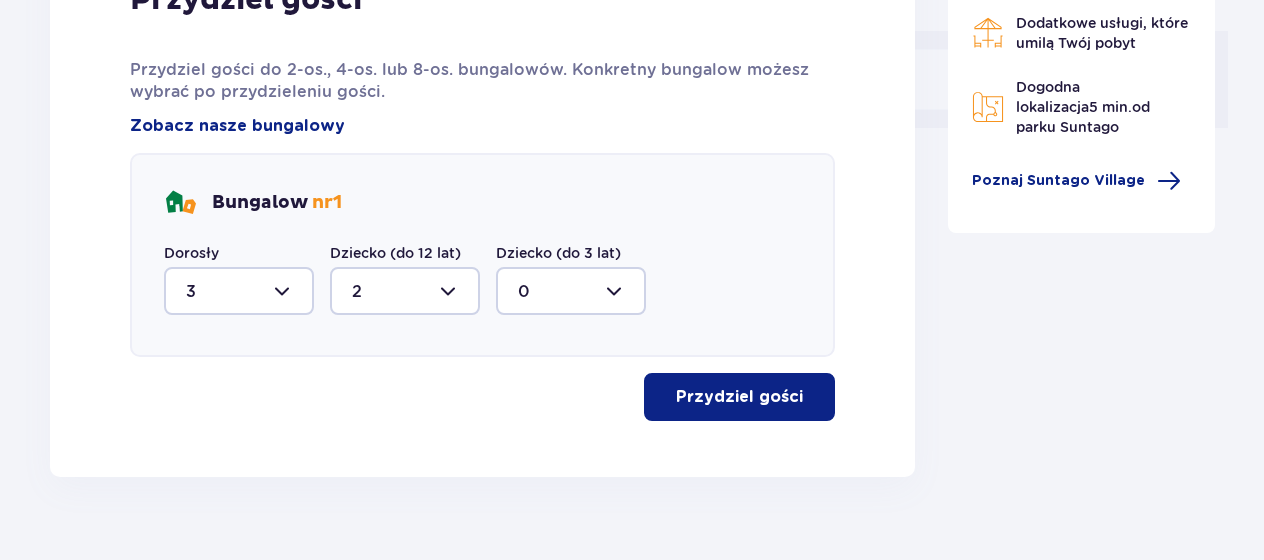 click on "Przydziel gości" at bounding box center (739, 397) 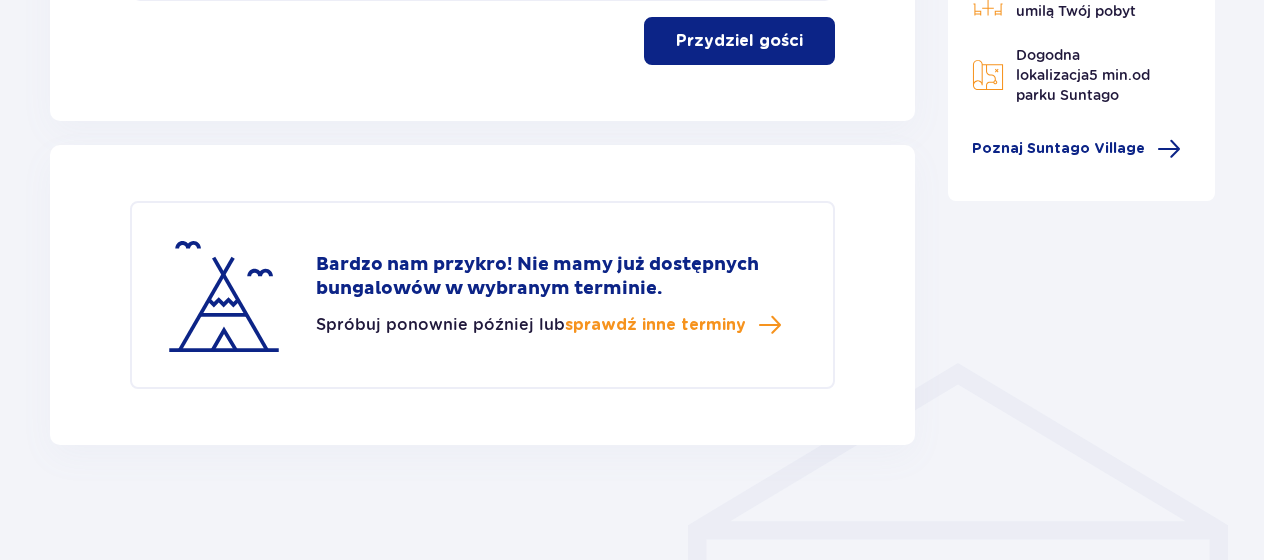 scroll, scrollTop: 1266, scrollLeft: 0, axis: vertical 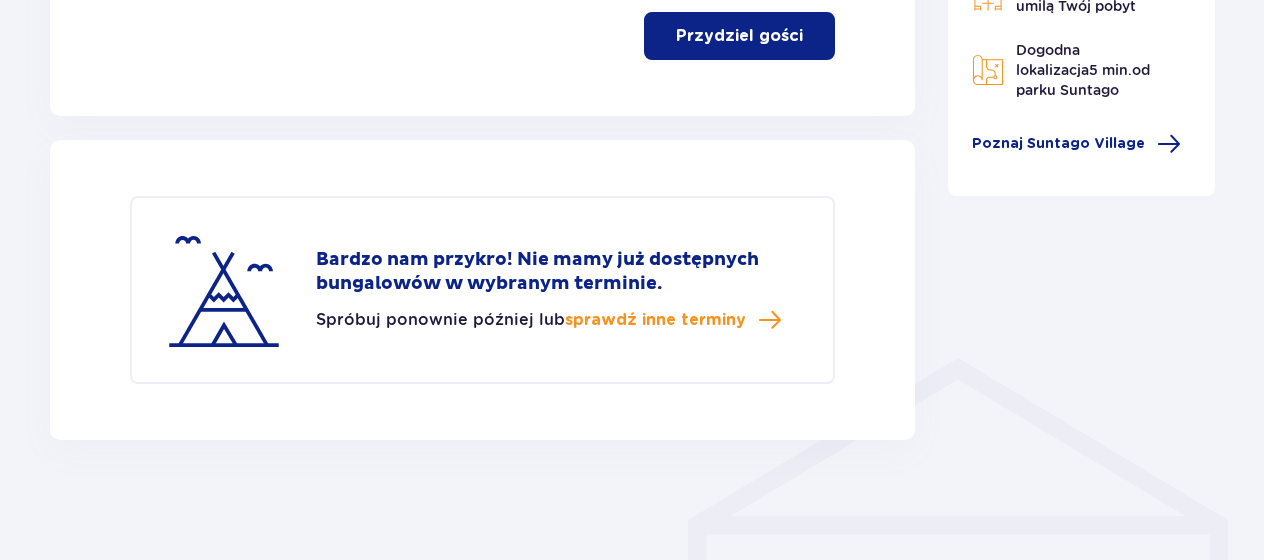 drag, startPoint x: 1260, startPoint y: 418, endPoint x: 1258, endPoint y: 252, distance: 166.01205 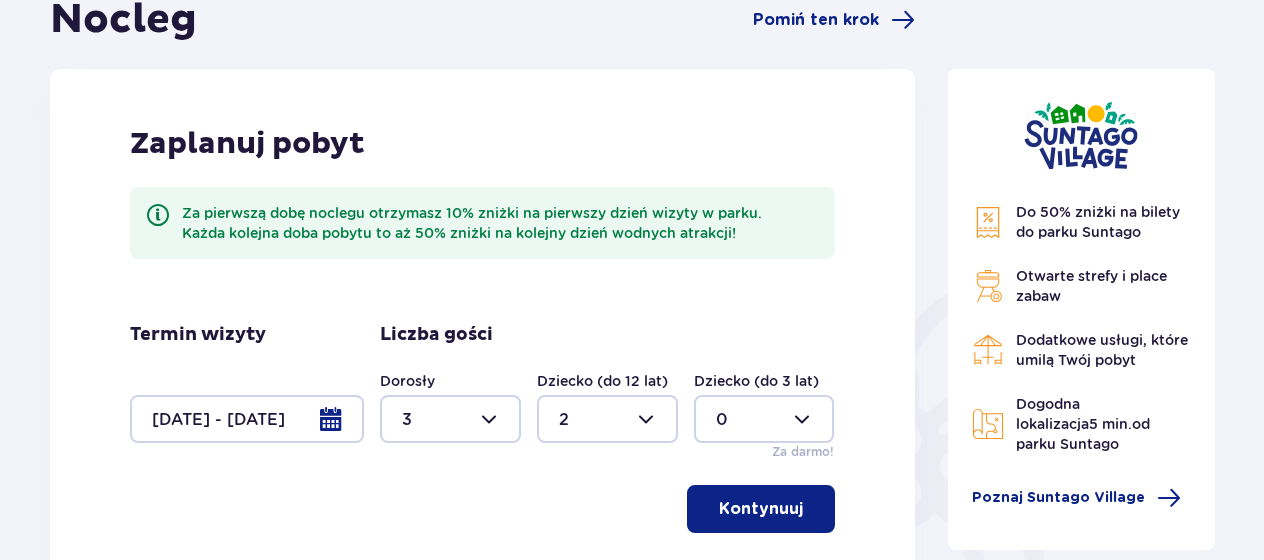 scroll, scrollTop: 0, scrollLeft: 0, axis: both 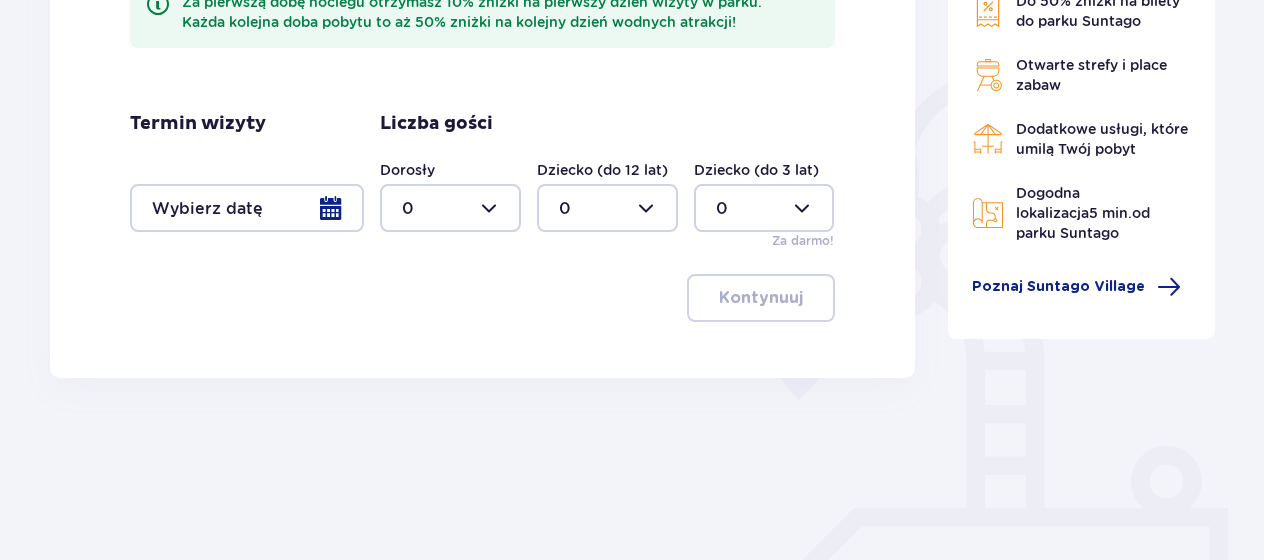 click at bounding box center (247, 208) 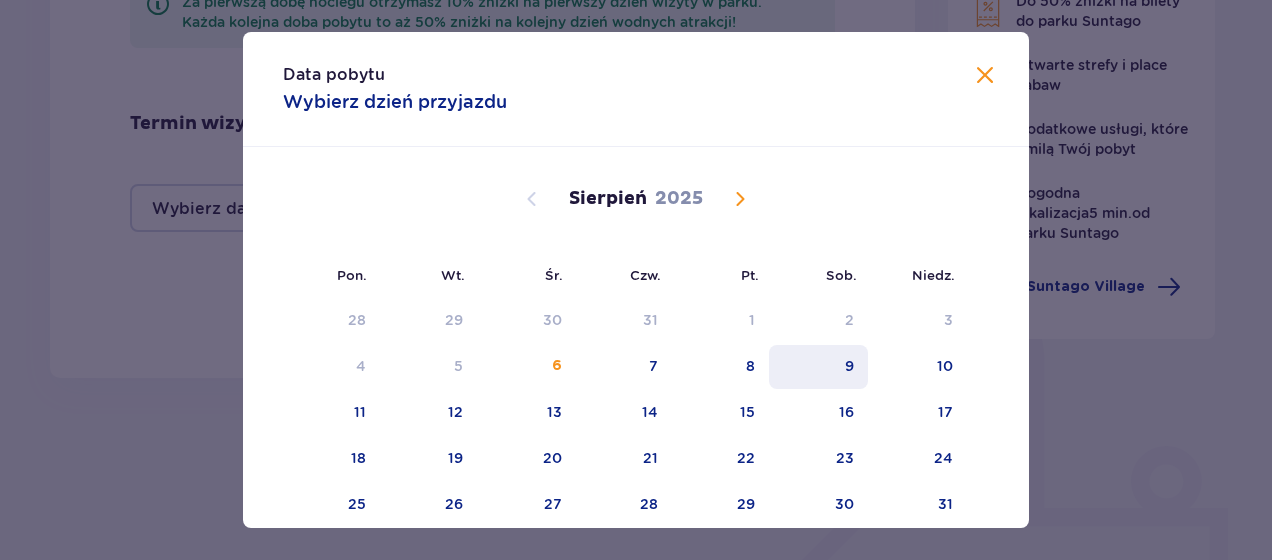 click on "9" at bounding box center [818, 367] 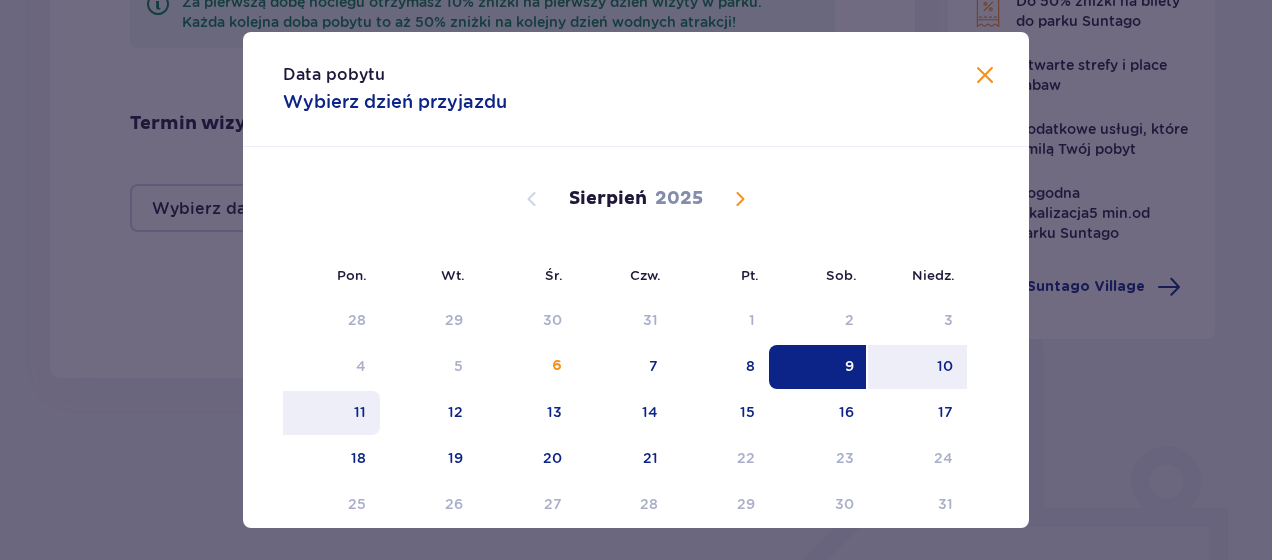 click on "11" at bounding box center (360, 412) 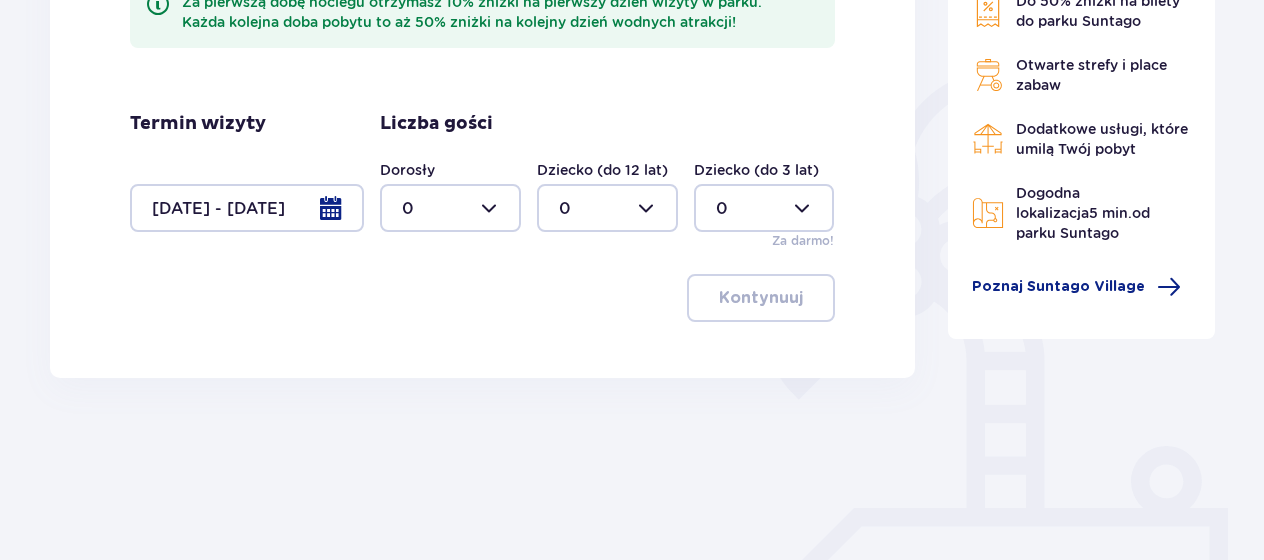 click at bounding box center (607, 208) 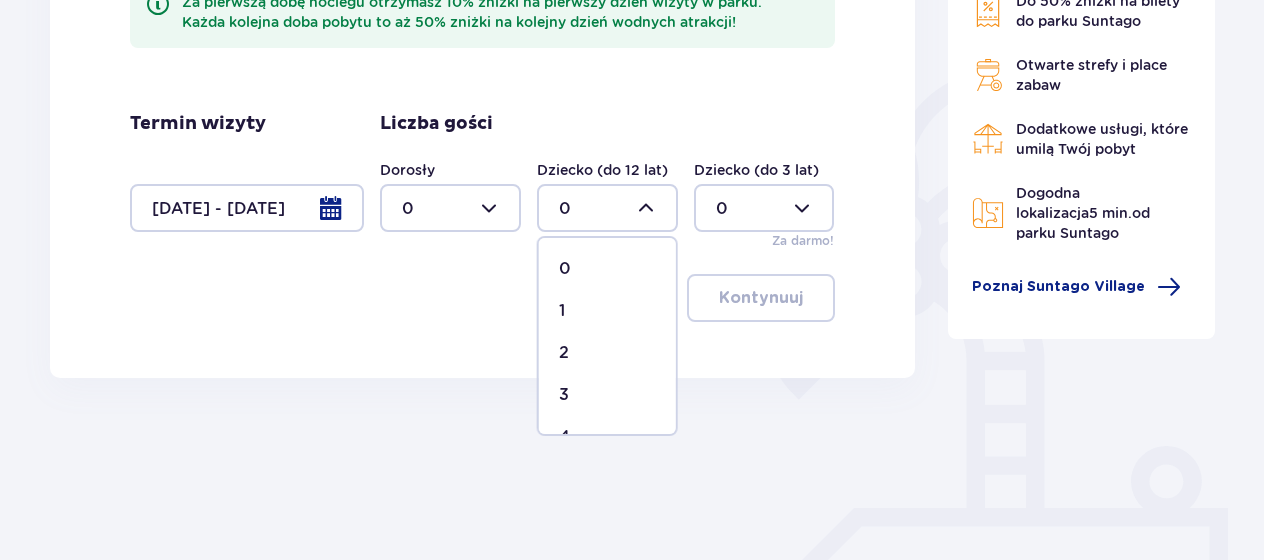 click at bounding box center [450, 208] 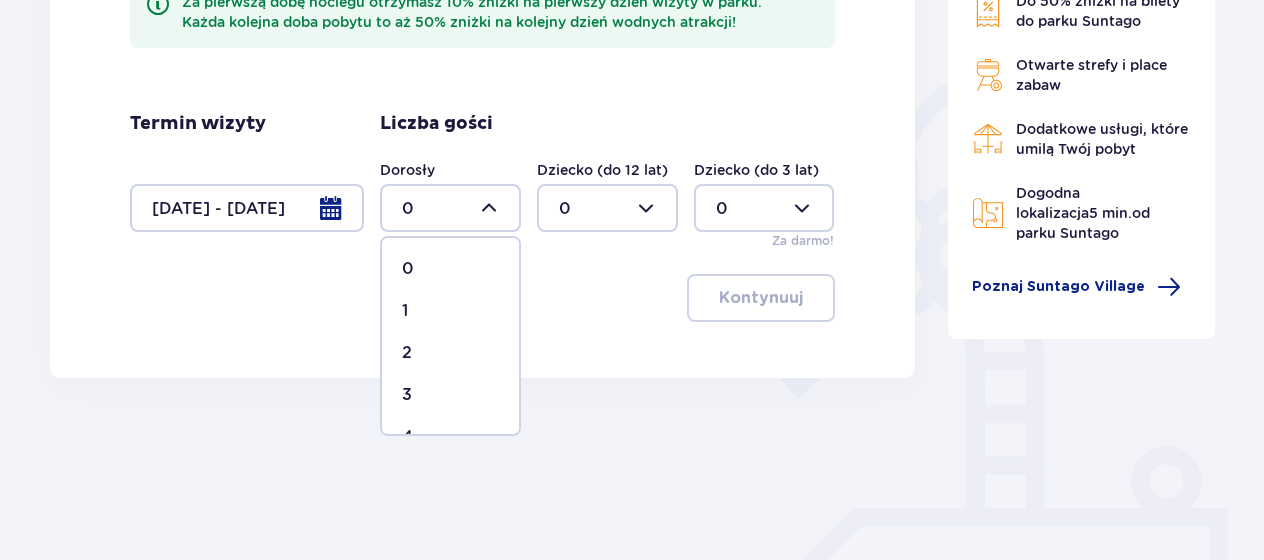 click on "3" at bounding box center [450, 395] 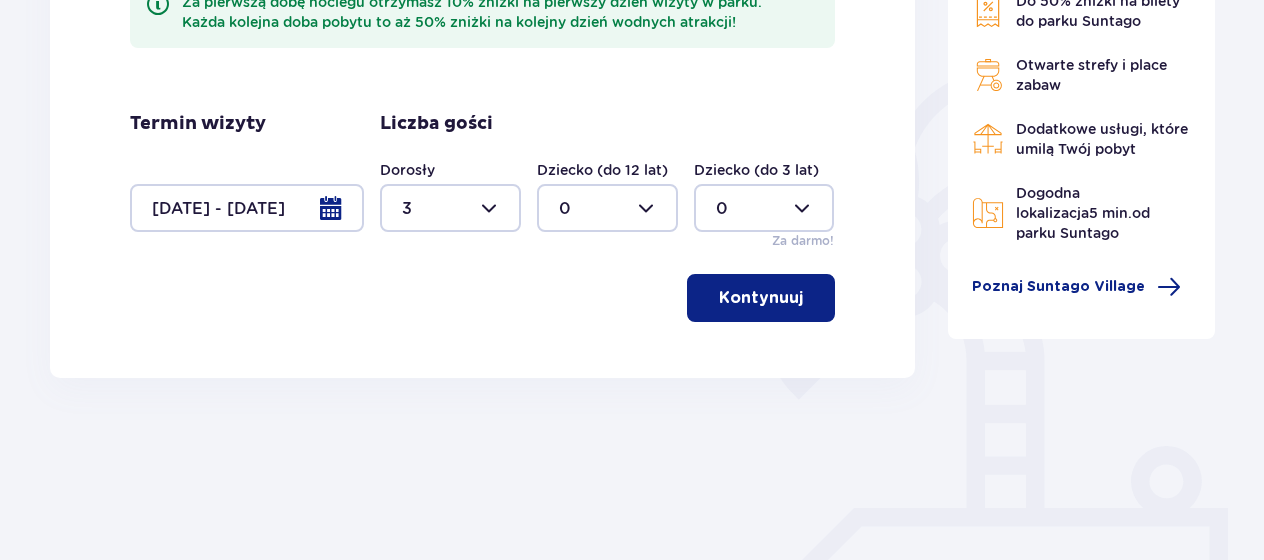 click at bounding box center (607, 208) 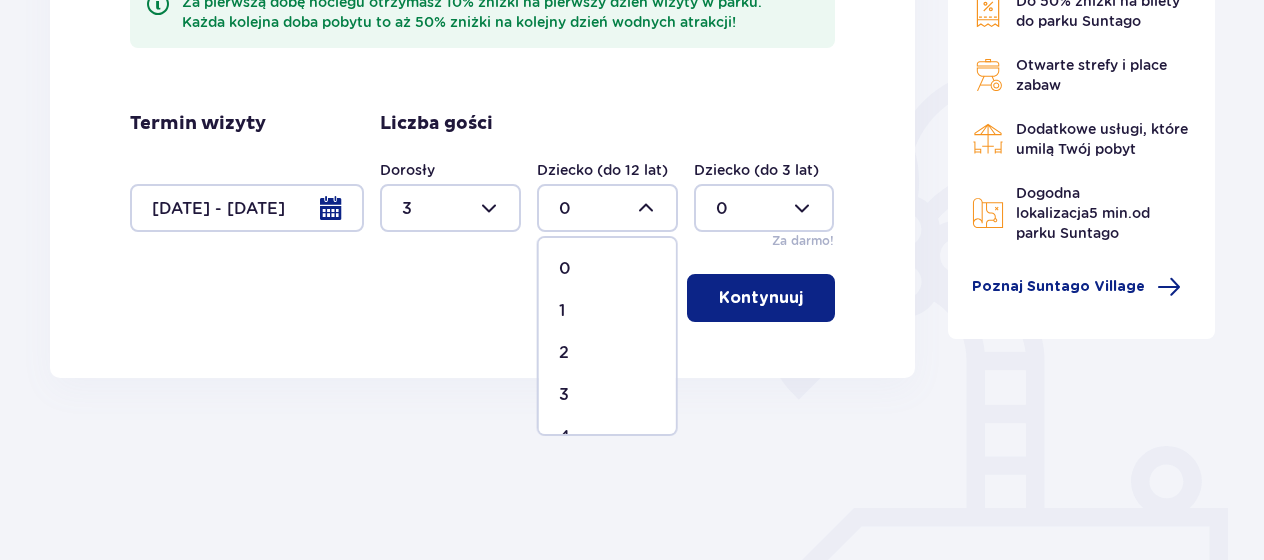 click on "2" at bounding box center [564, 353] 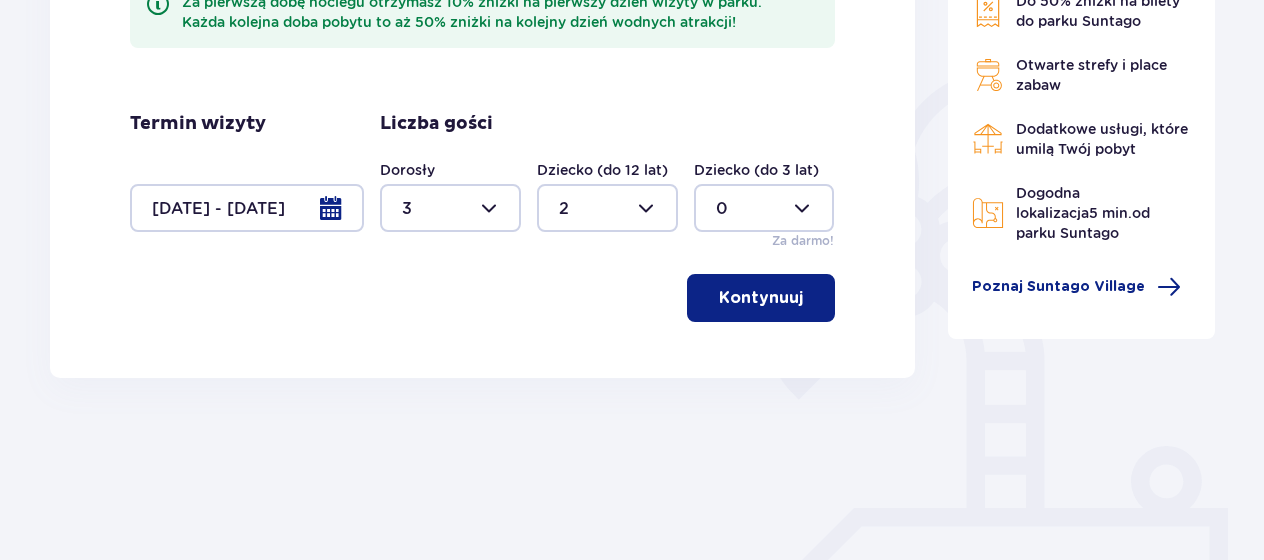 click on "Kontynuuj" at bounding box center [761, 298] 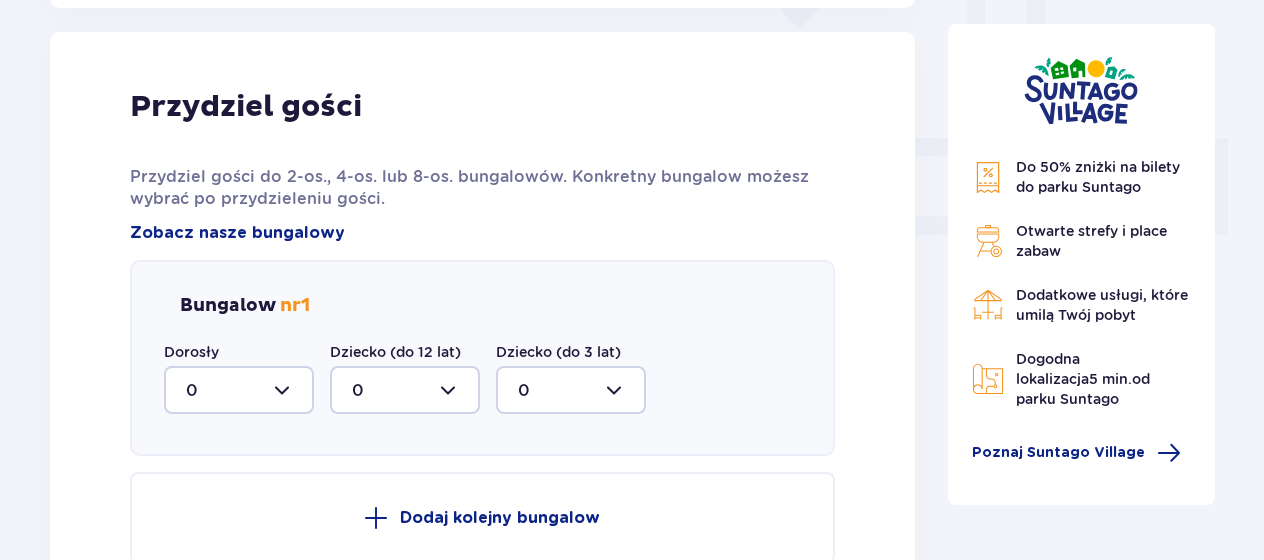 scroll, scrollTop: 806, scrollLeft: 0, axis: vertical 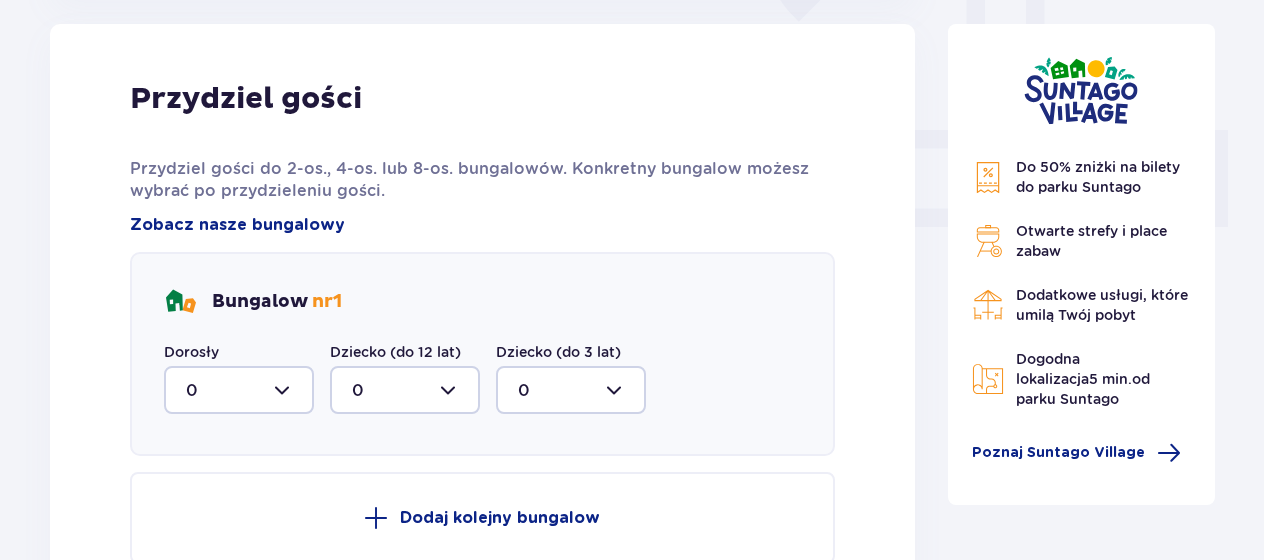 click at bounding box center [239, 390] 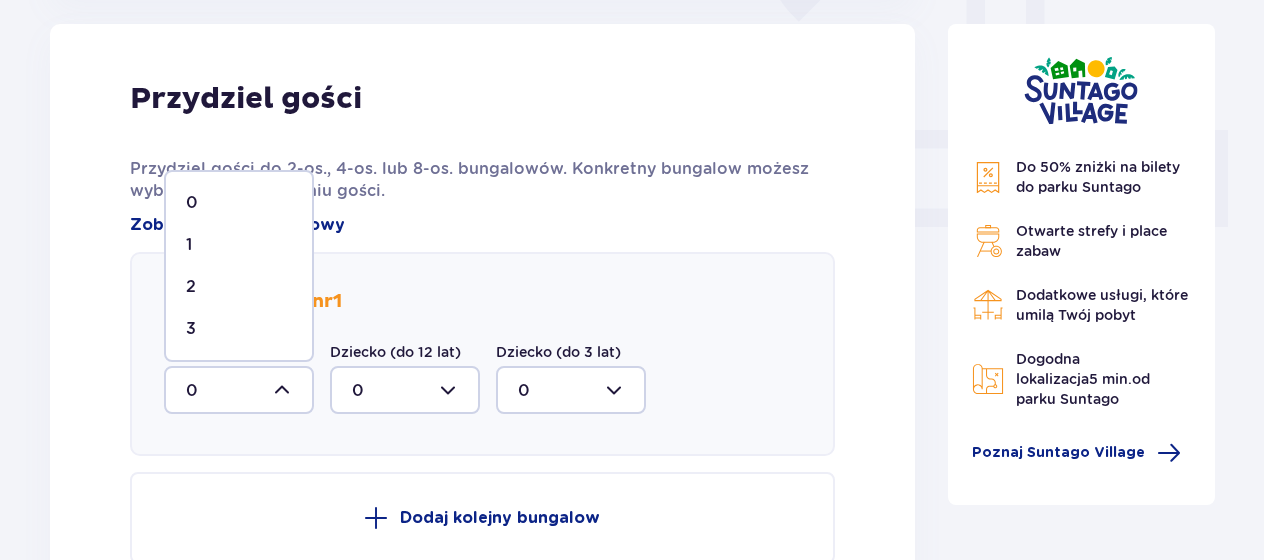 click on "1" at bounding box center (239, 245) 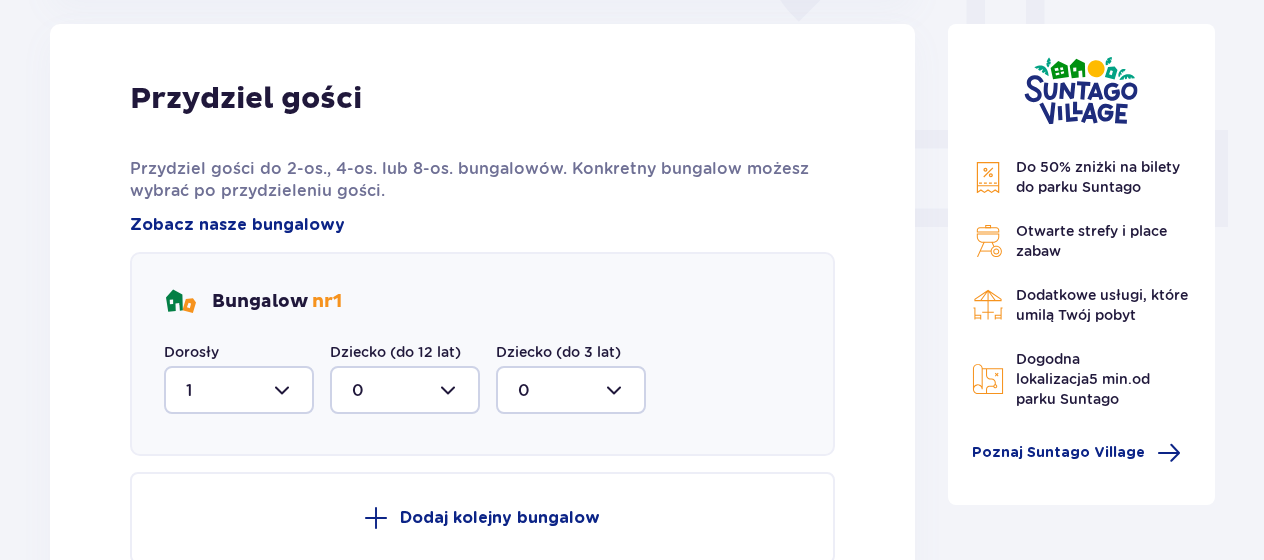 click at bounding box center (405, 390) 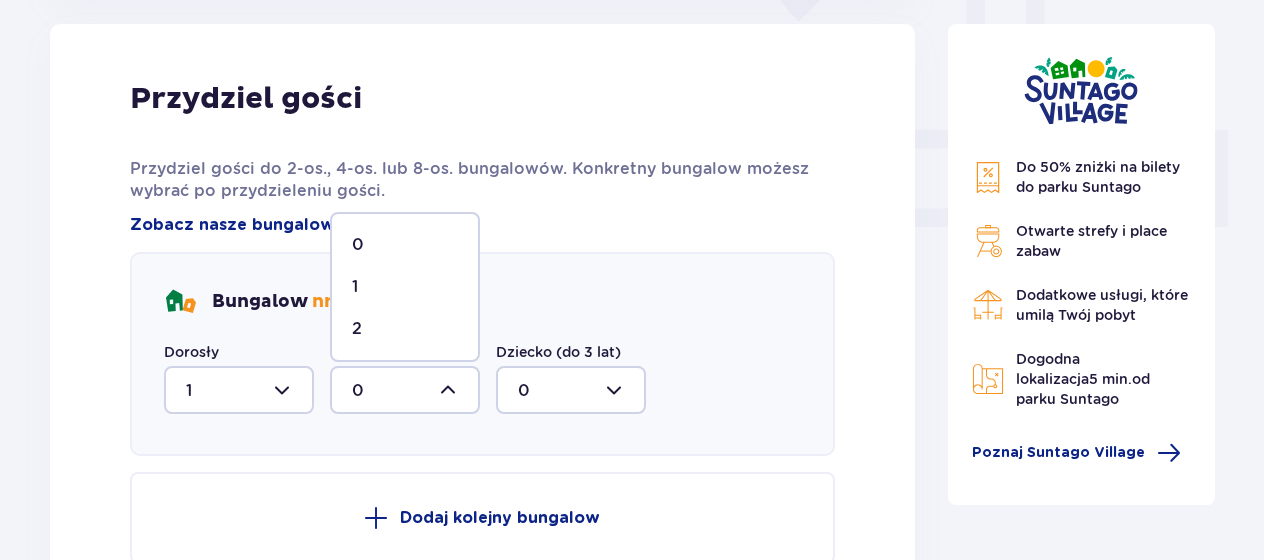 click on "2" at bounding box center (405, 329) 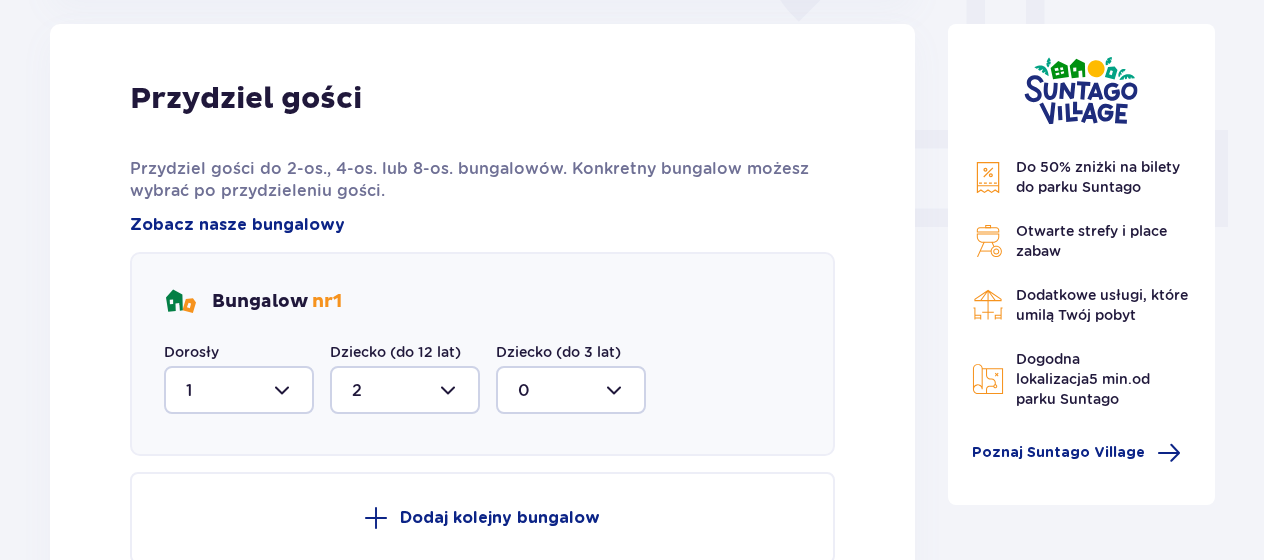 click on "Dodaj kolejny bungalow" at bounding box center [500, 518] 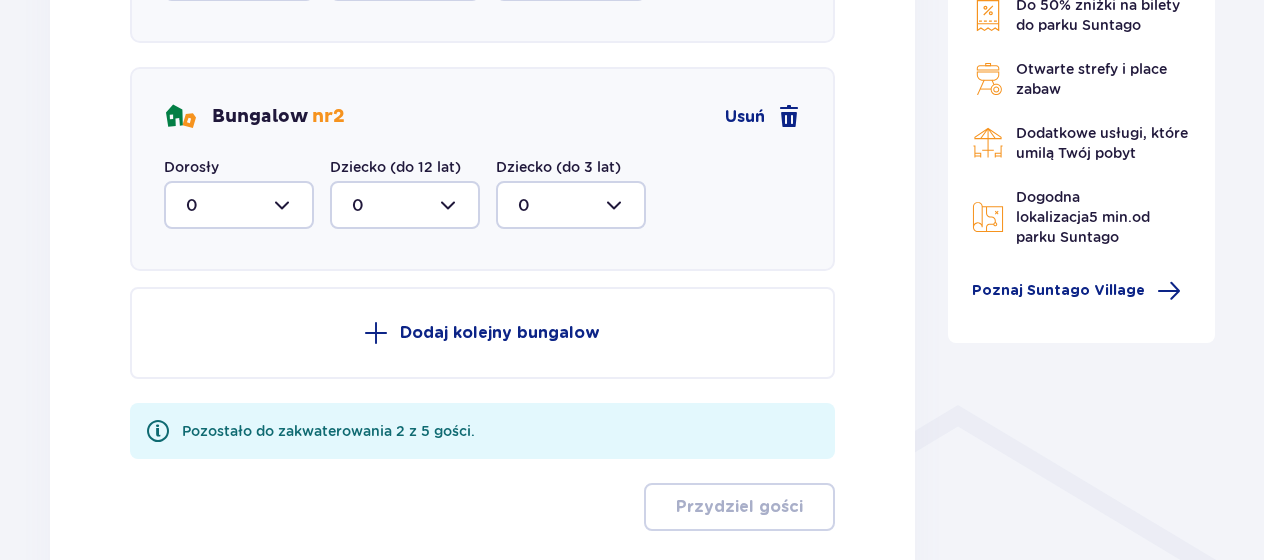 scroll, scrollTop: 1240, scrollLeft: 0, axis: vertical 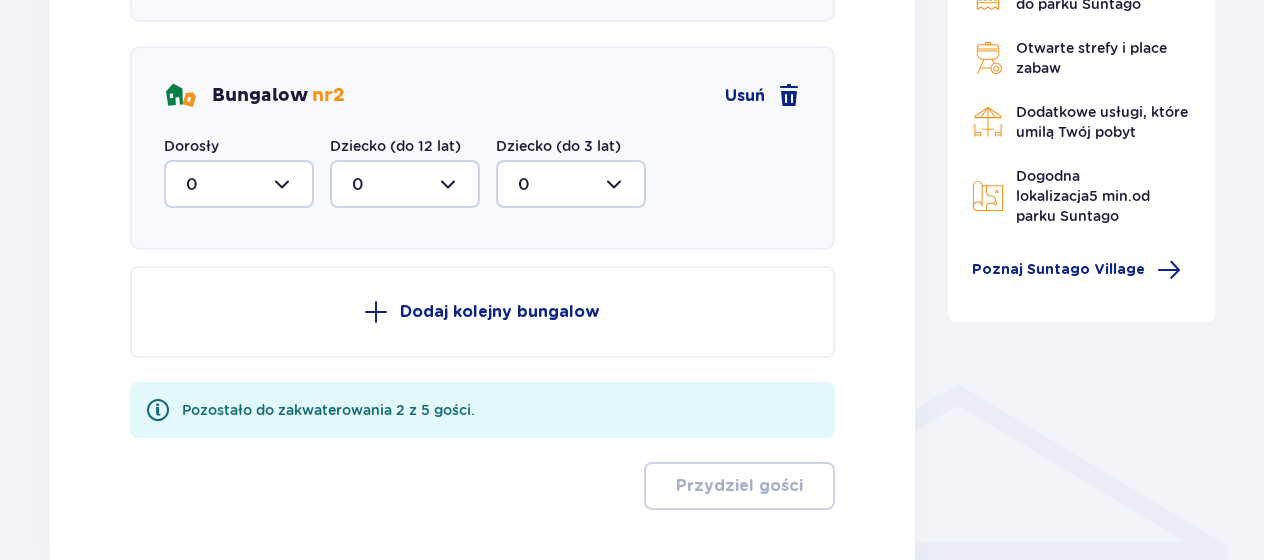 click at bounding box center [239, 184] 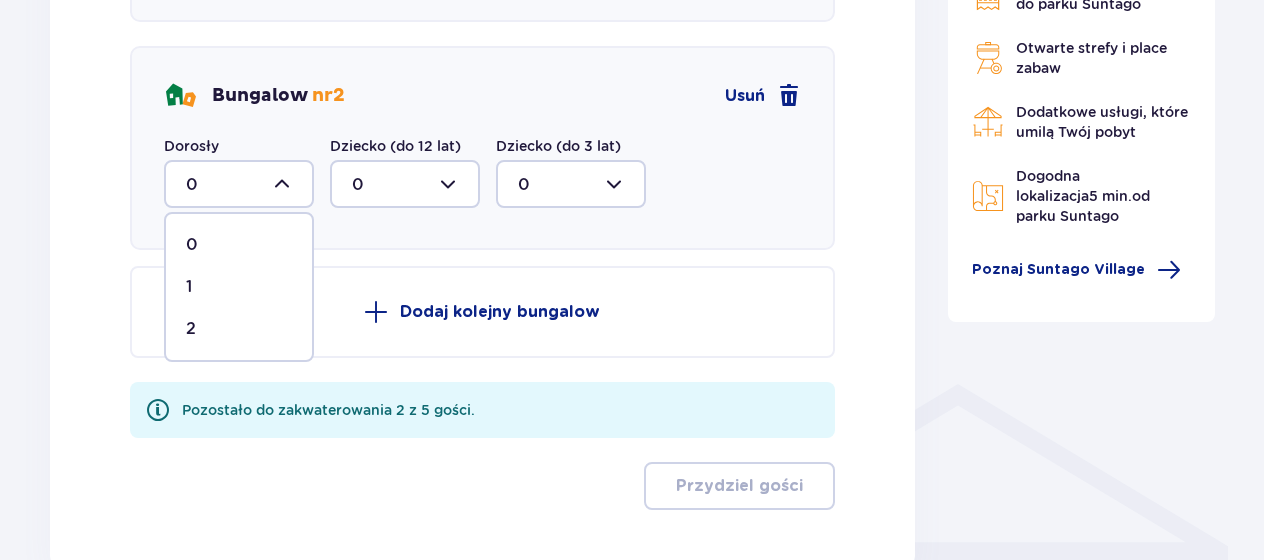 click on "2" at bounding box center (239, 329) 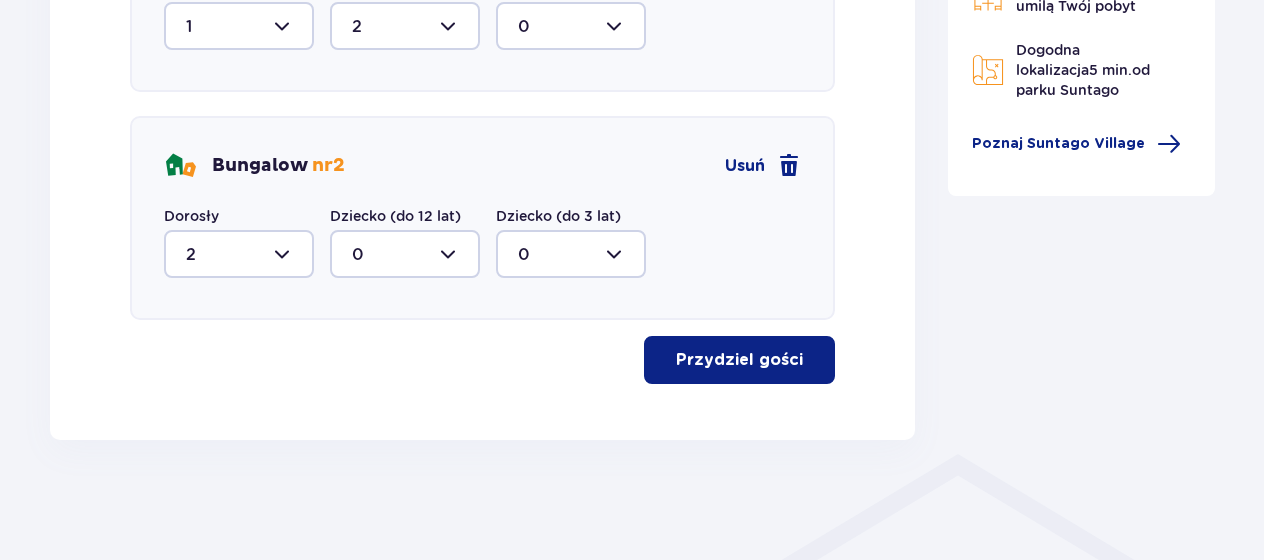 scroll, scrollTop: 1170, scrollLeft: 0, axis: vertical 